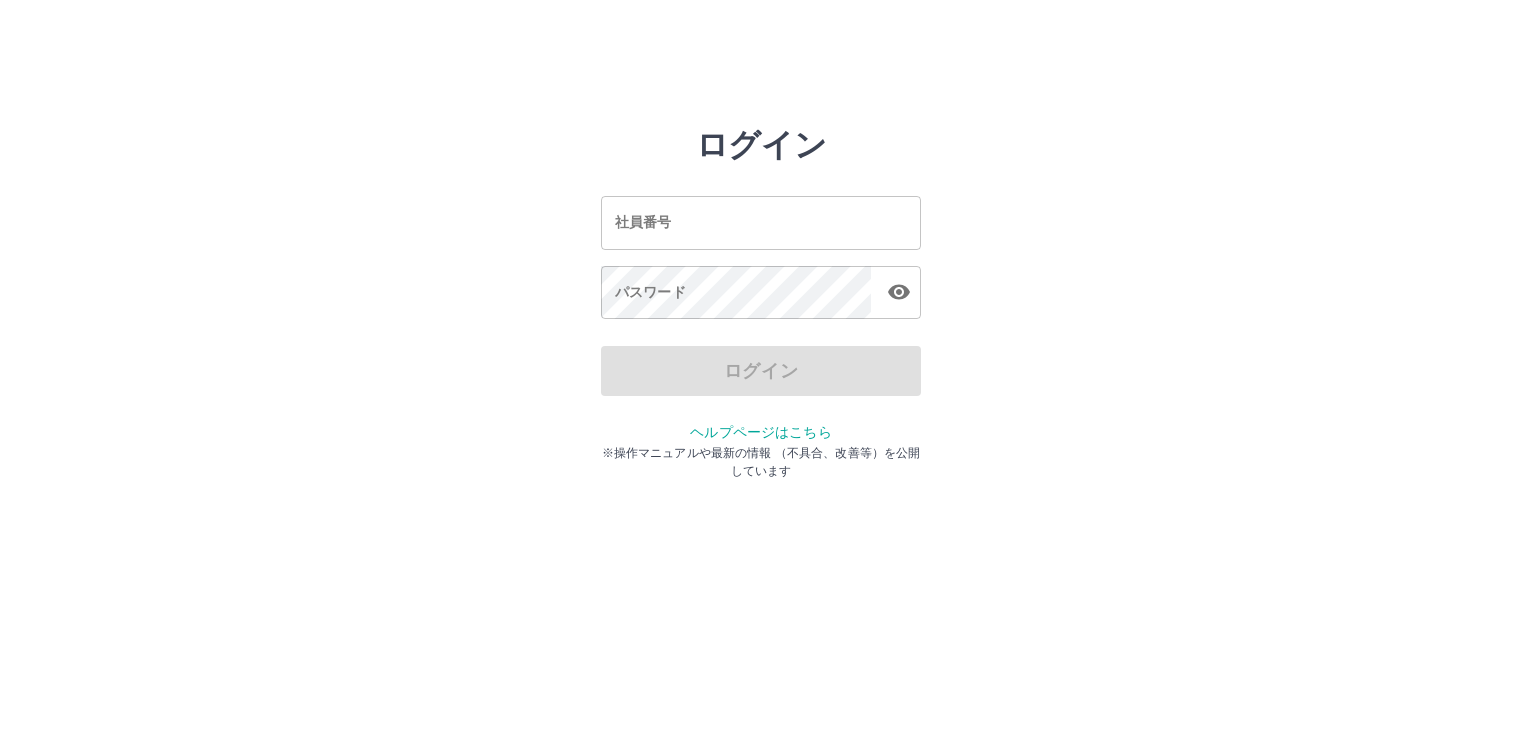 scroll, scrollTop: 0, scrollLeft: 0, axis: both 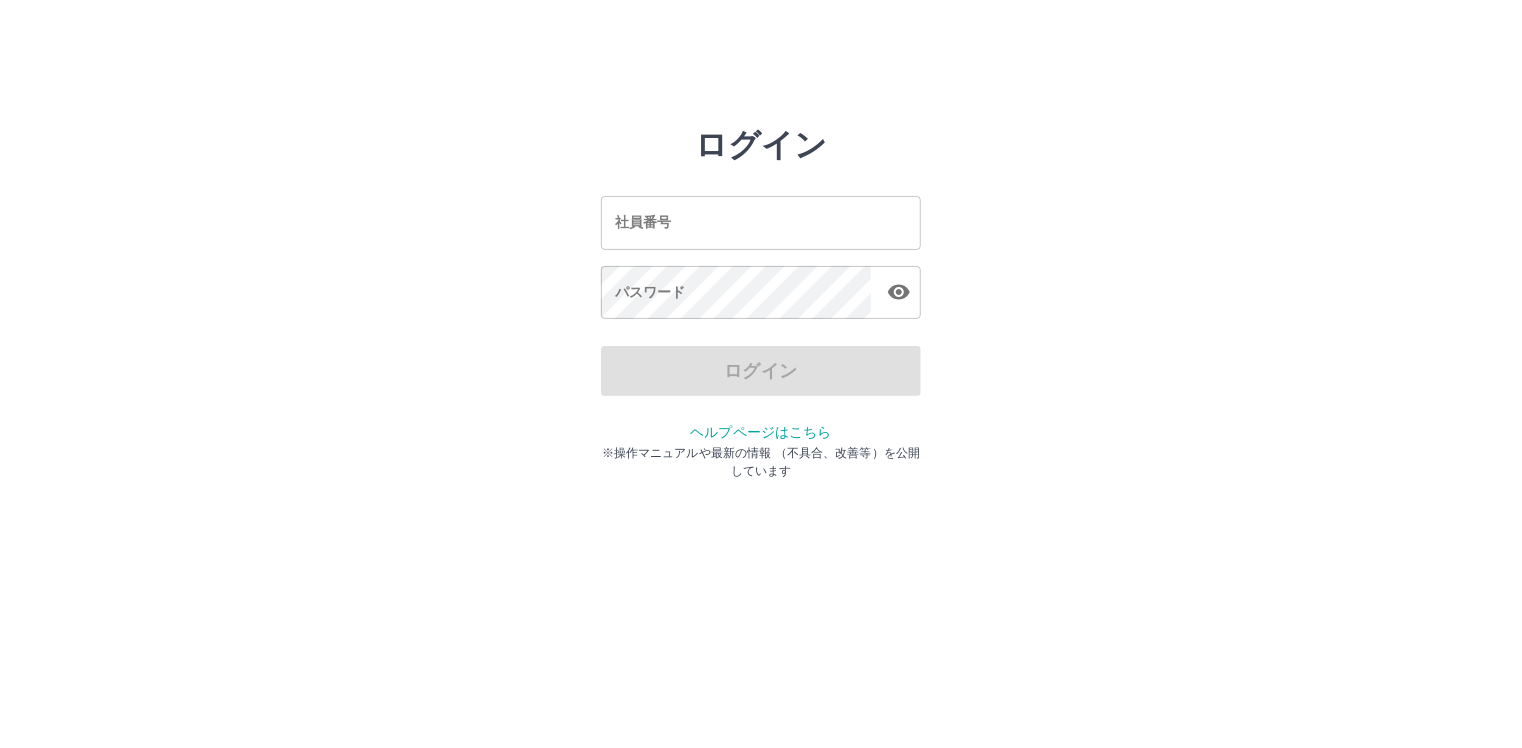 click on "社員番号" at bounding box center (761, 222) 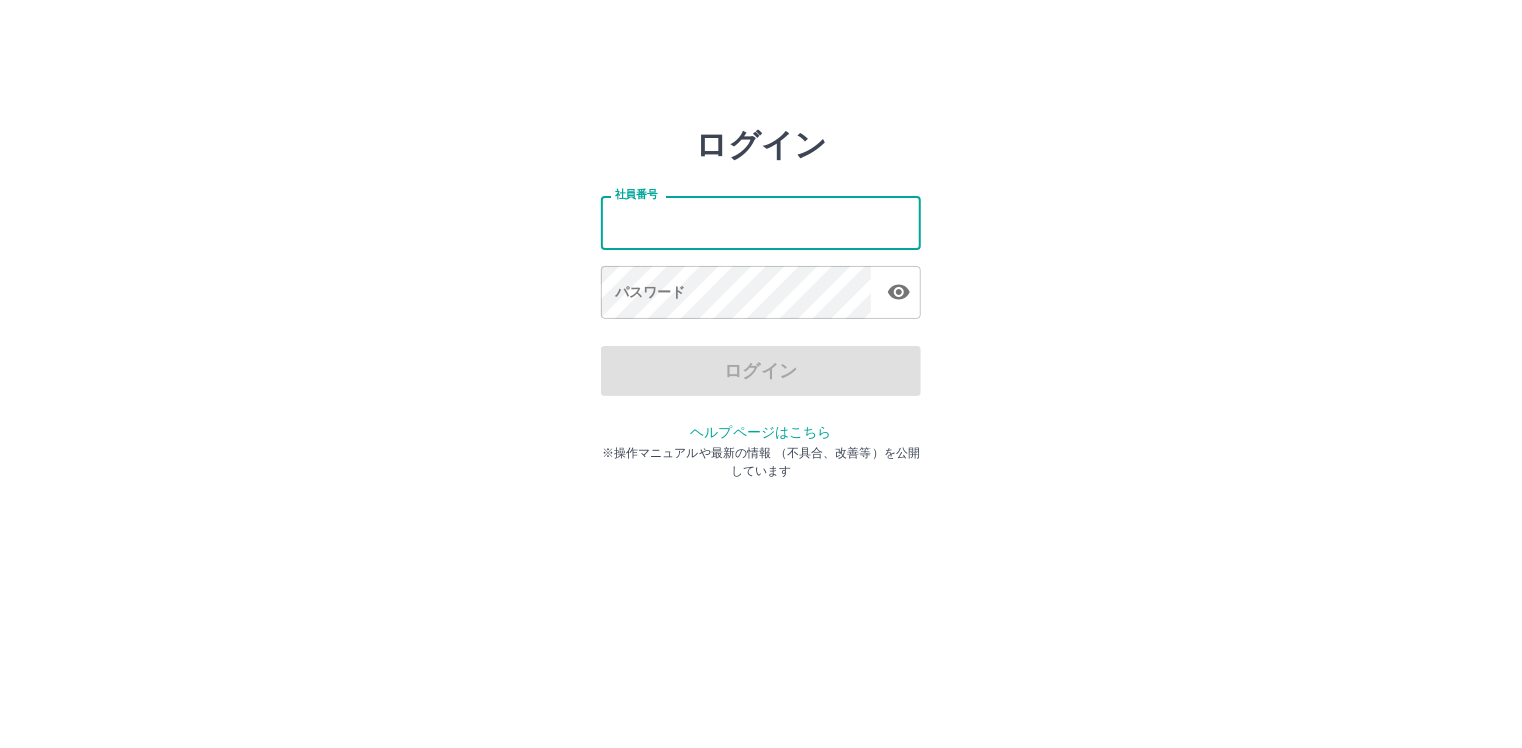 type on "*******" 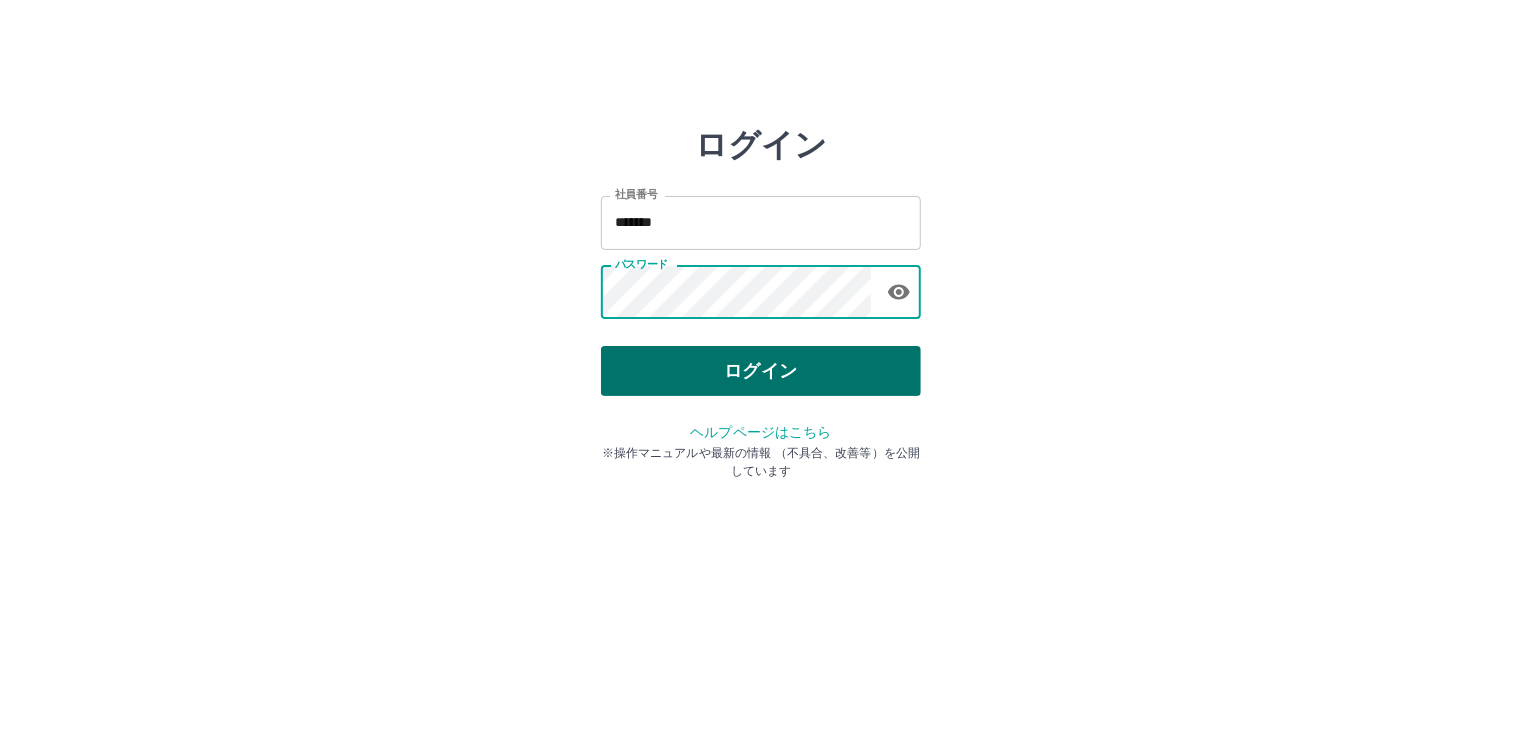 click on "ログイン" at bounding box center [761, 371] 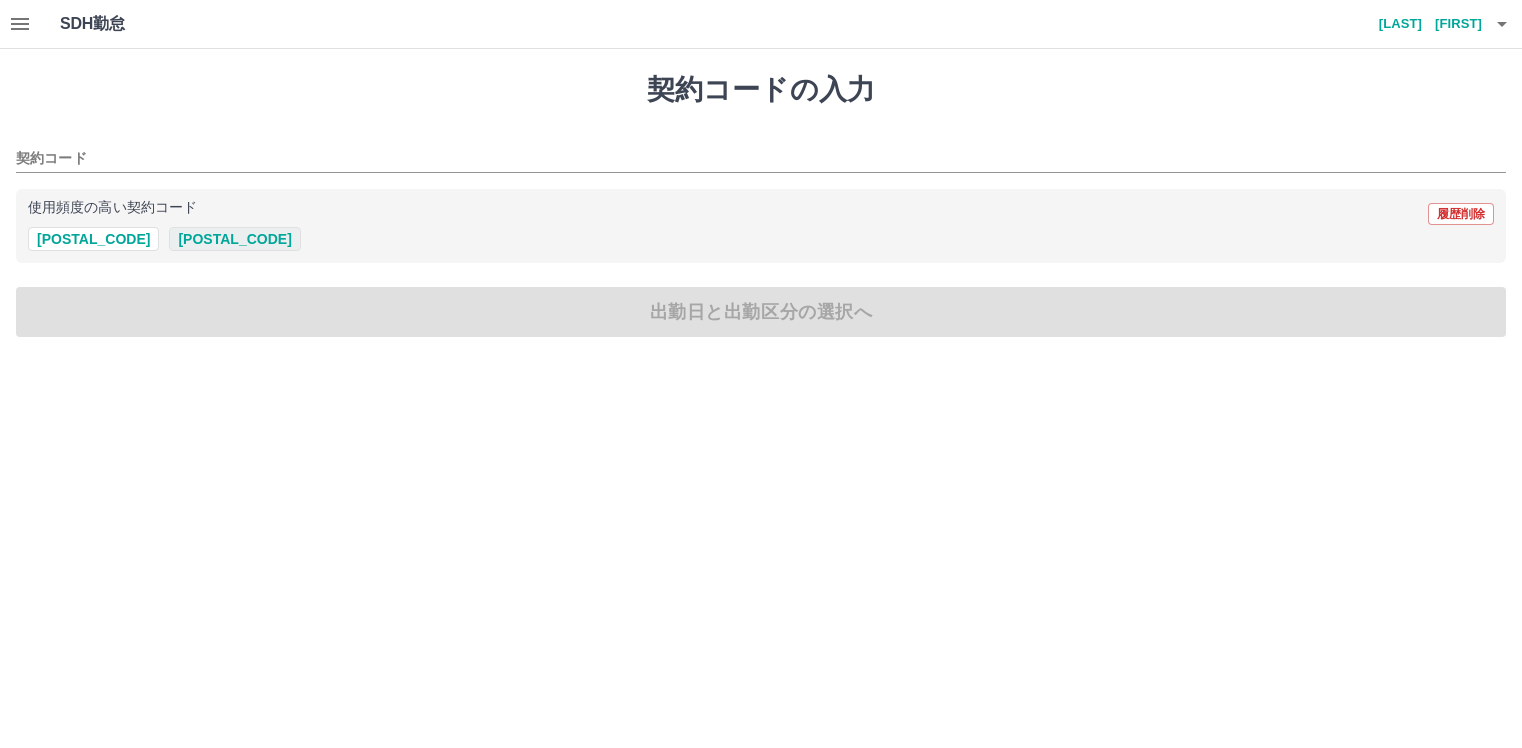 scroll, scrollTop: 0, scrollLeft: 0, axis: both 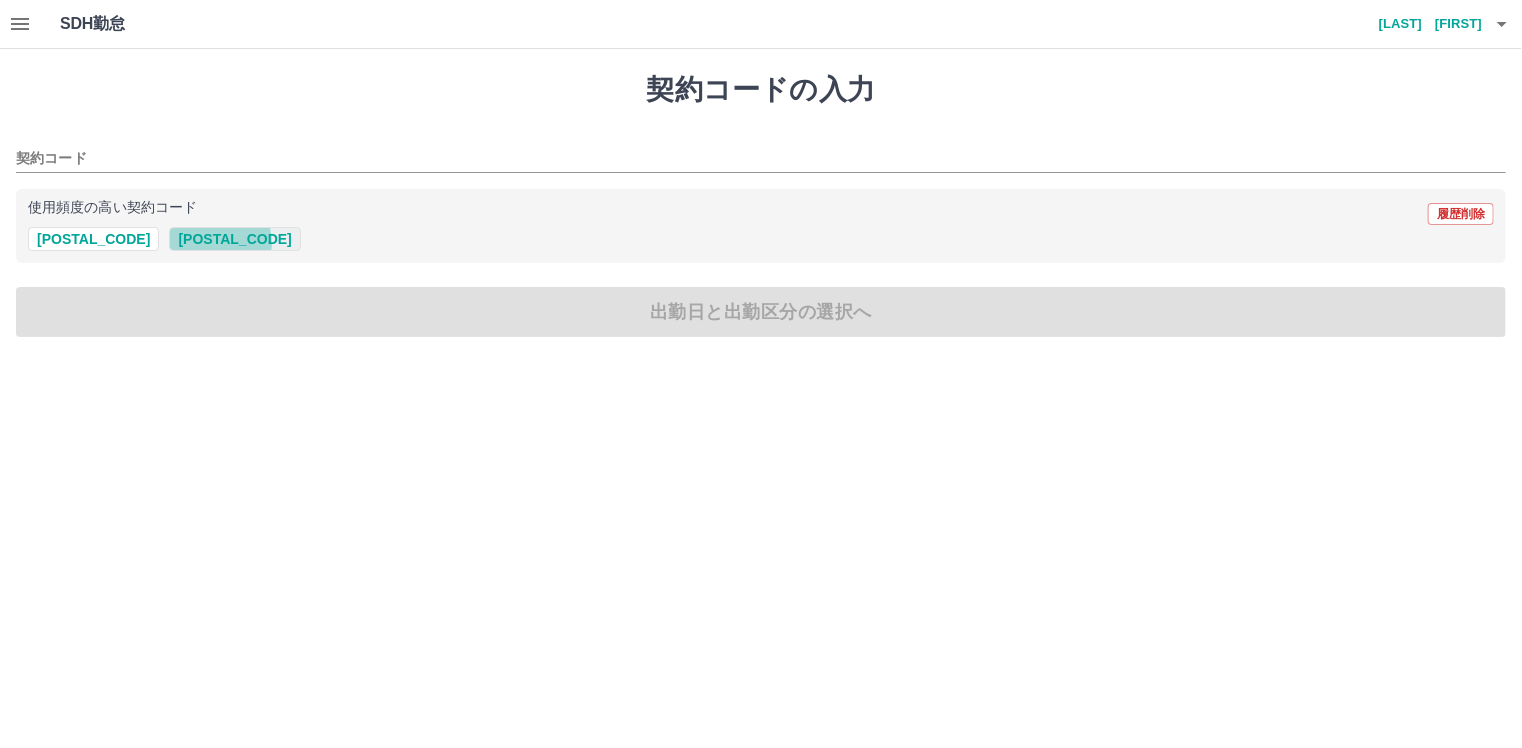 click on "[POSTAL_CODE]" at bounding box center [234, 239] 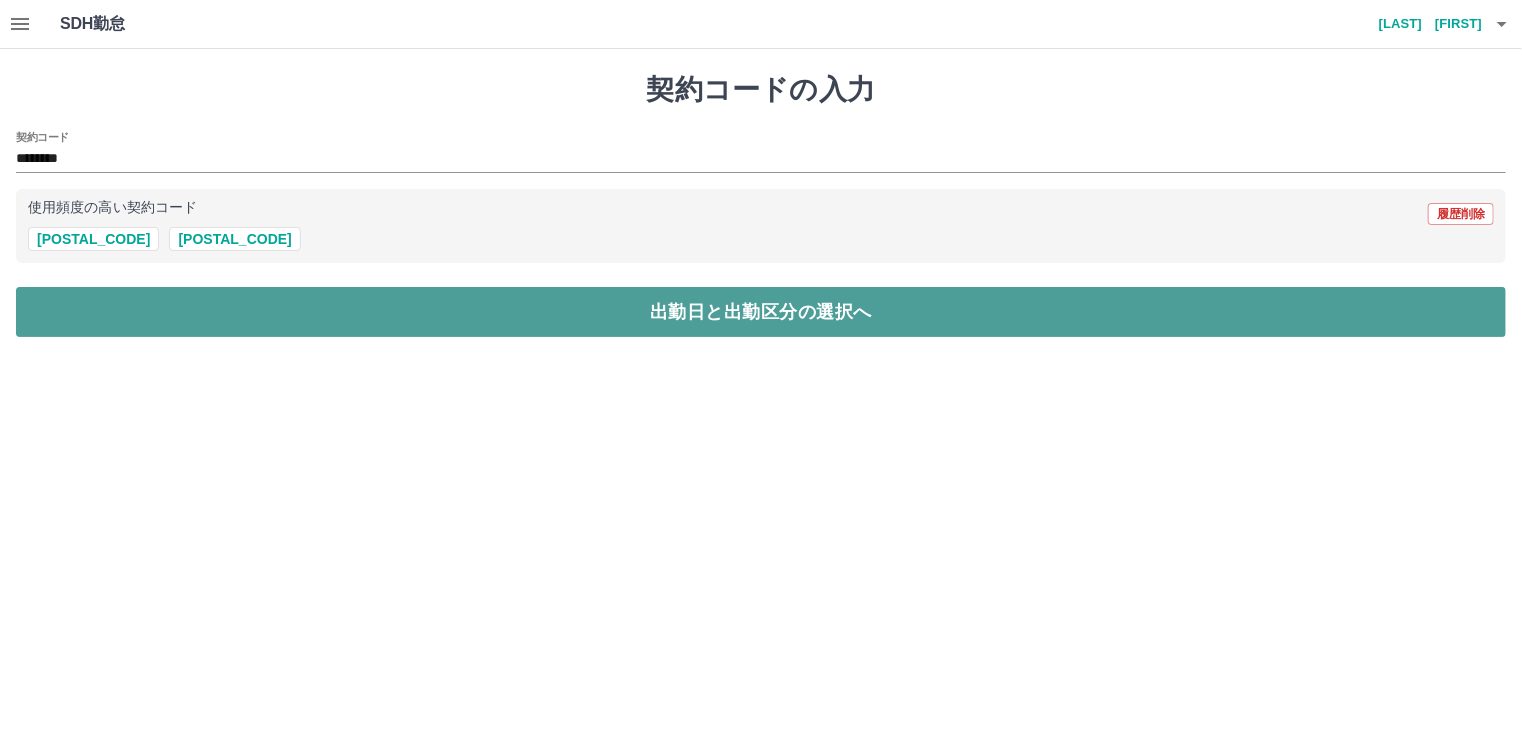 click on "出勤日と出勤区分の選択へ" at bounding box center (761, 312) 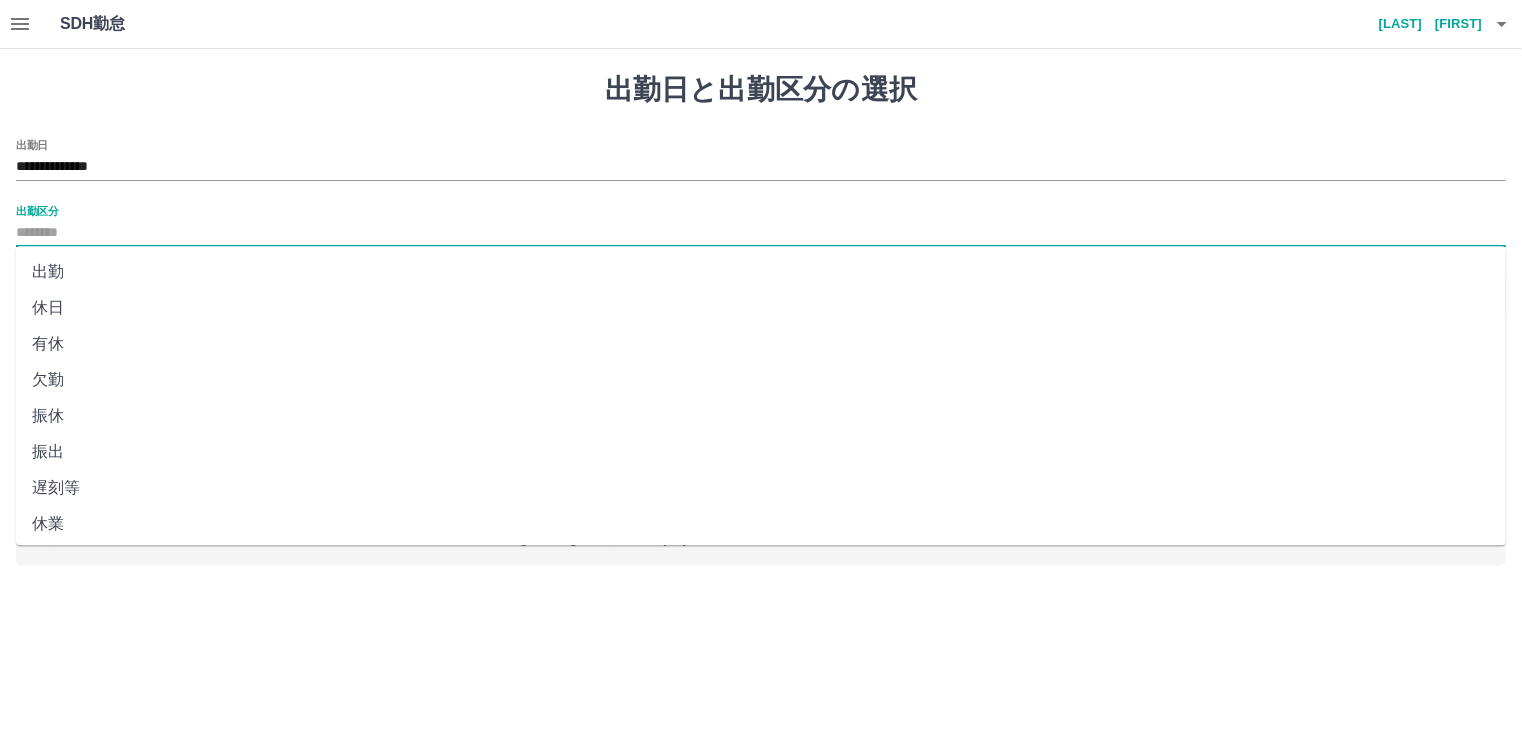 click on "出勤区分" at bounding box center (761, 233) 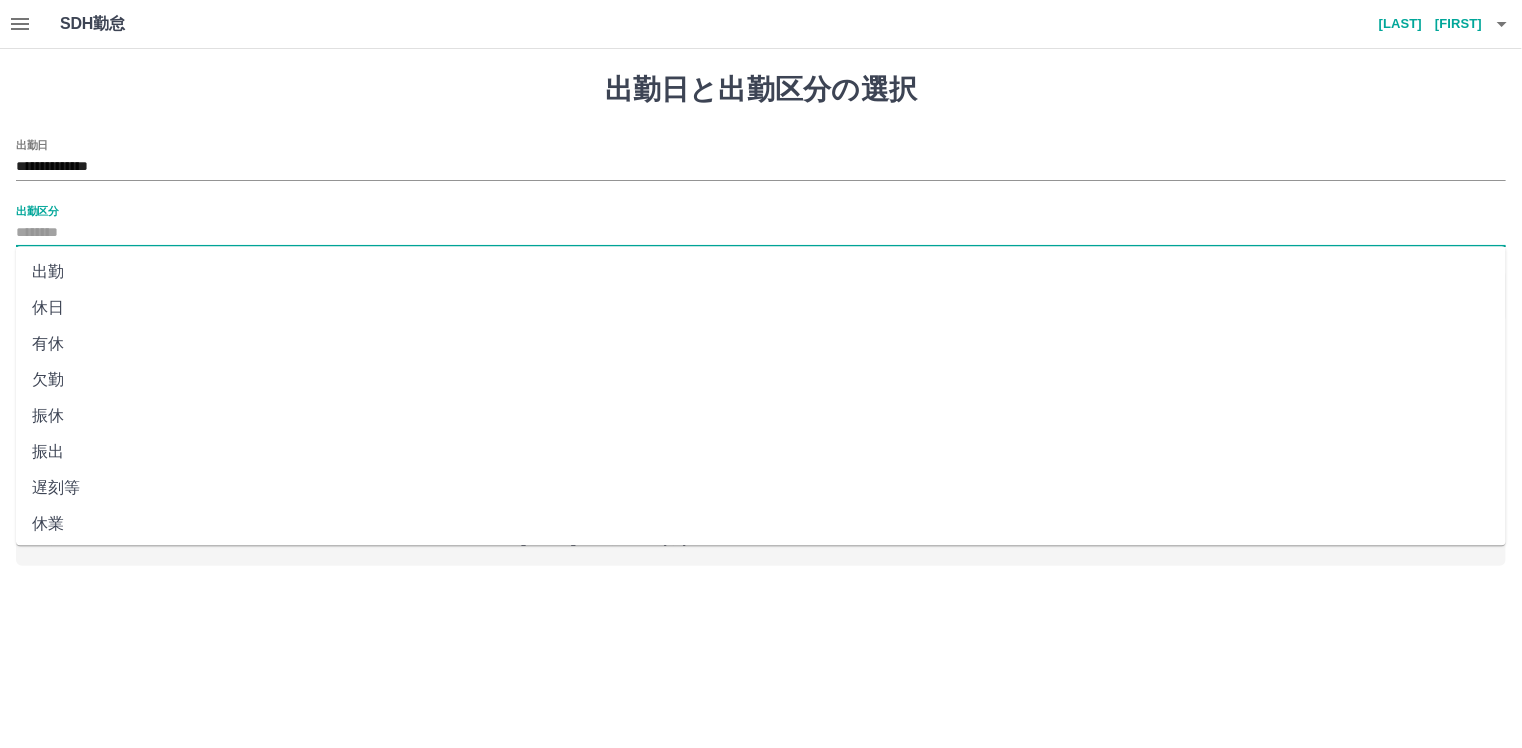 click on "出勤" at bounding box center (761, 272) 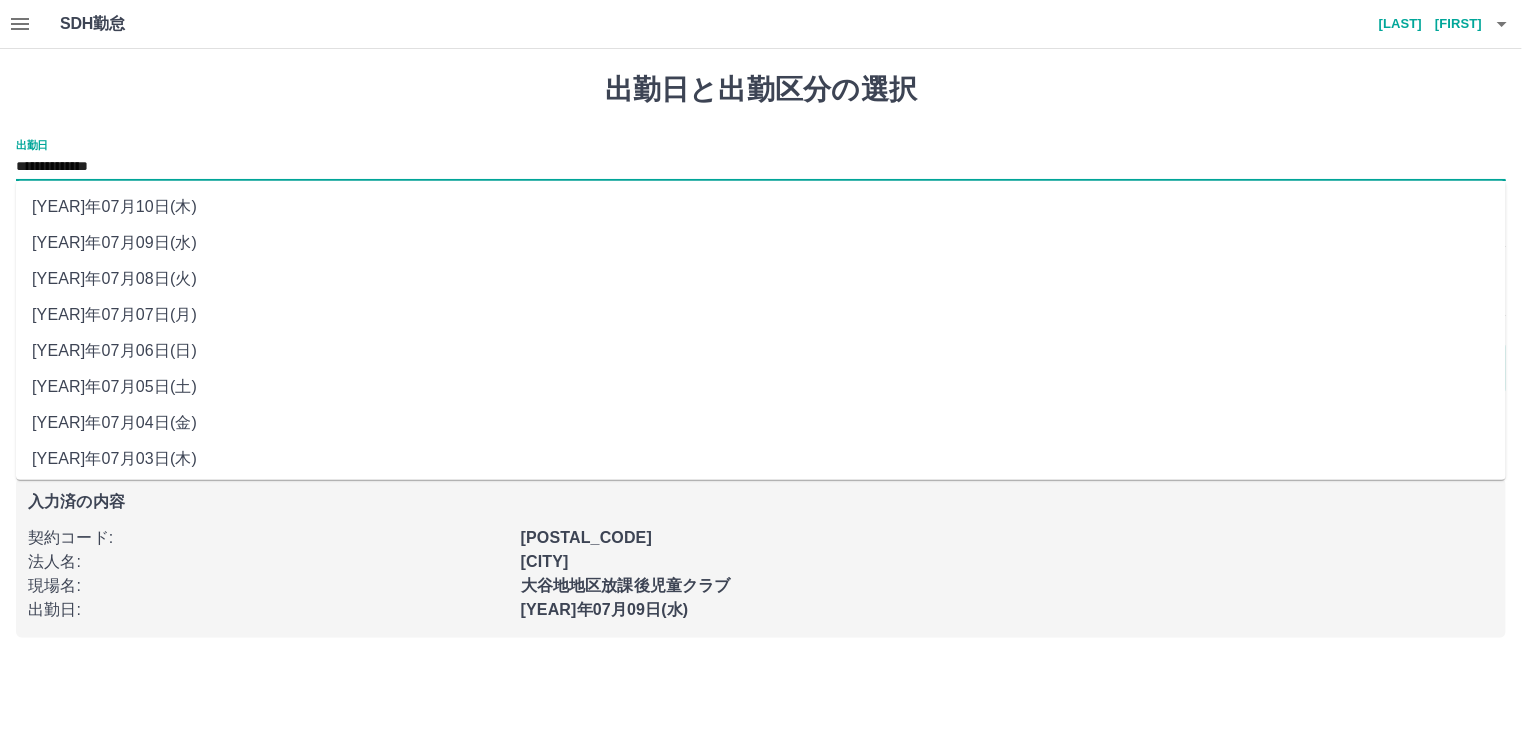 click on "**********" at bounding box center (761, 167) 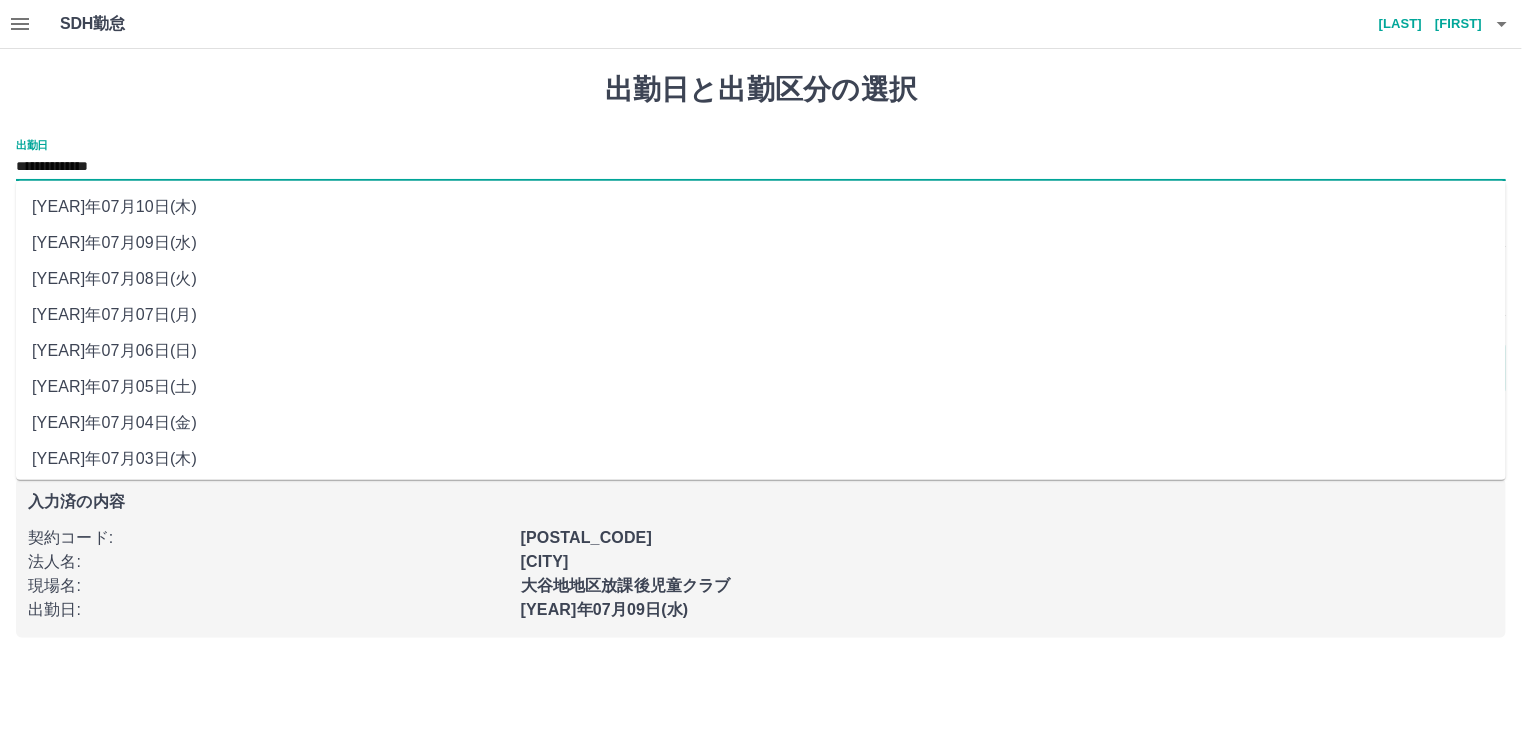 click on "[YEAR]年07月08日(火)" at bounding box center [761, 279] 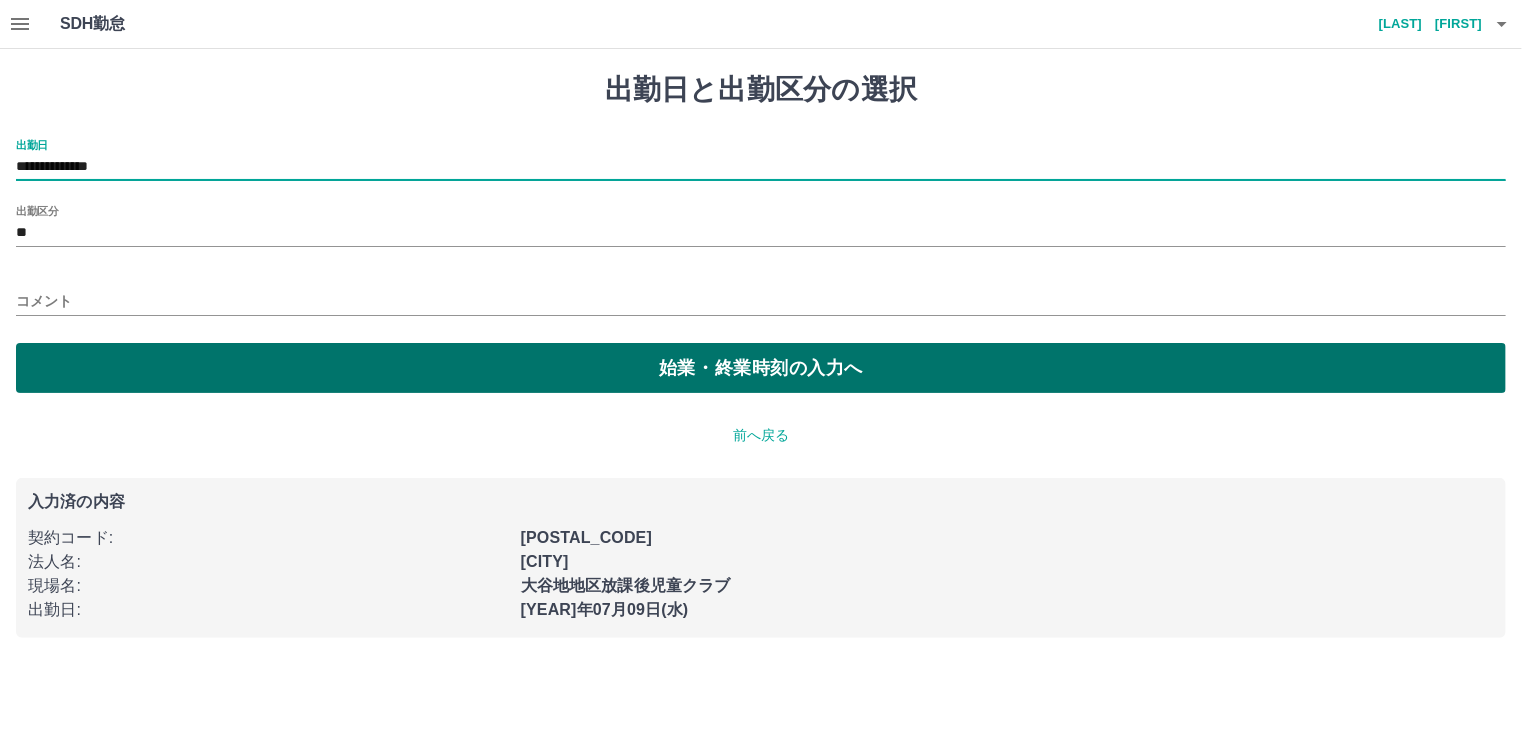 click on "始業・終業時刻の入力へ" at bounding box center (761, 368) 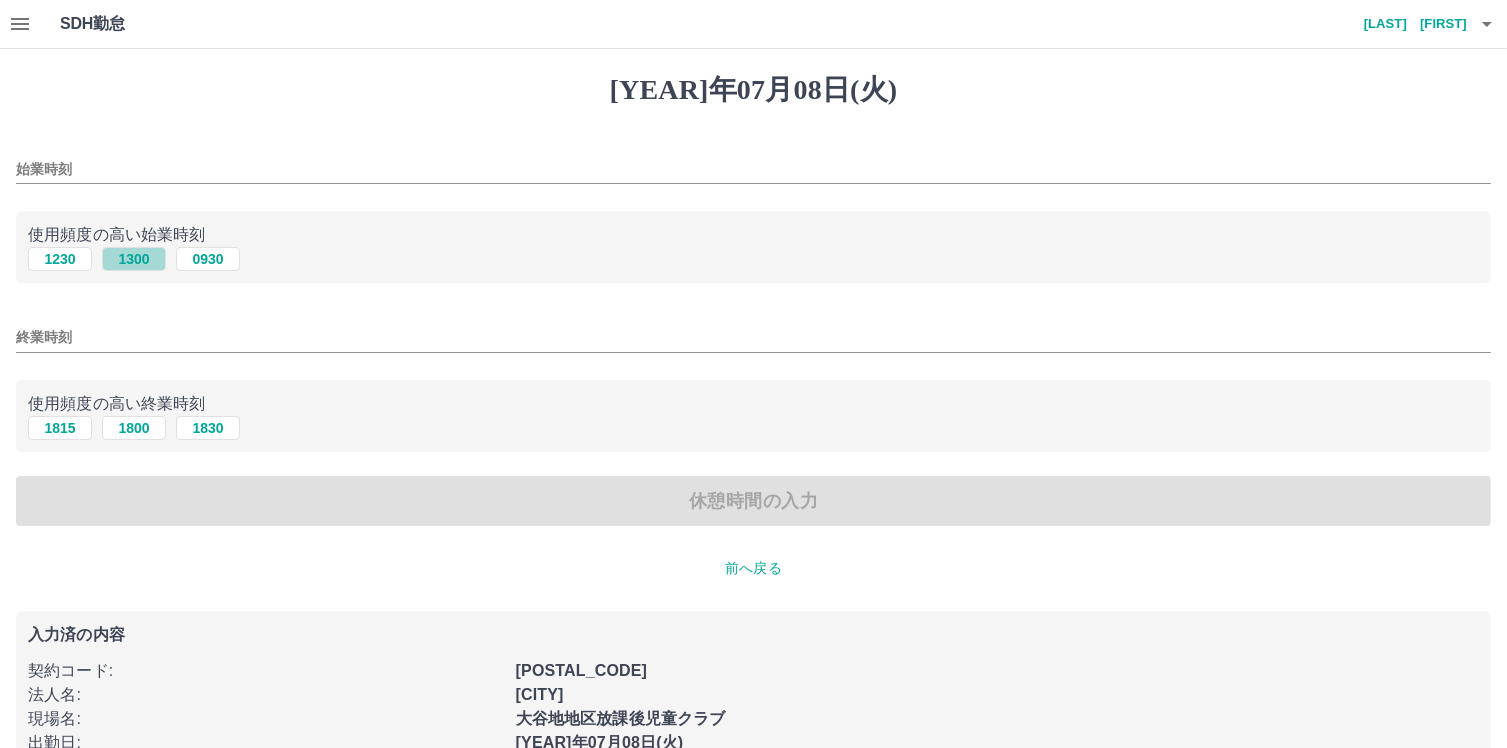 click on "1300" at bounding box center (134, 259) 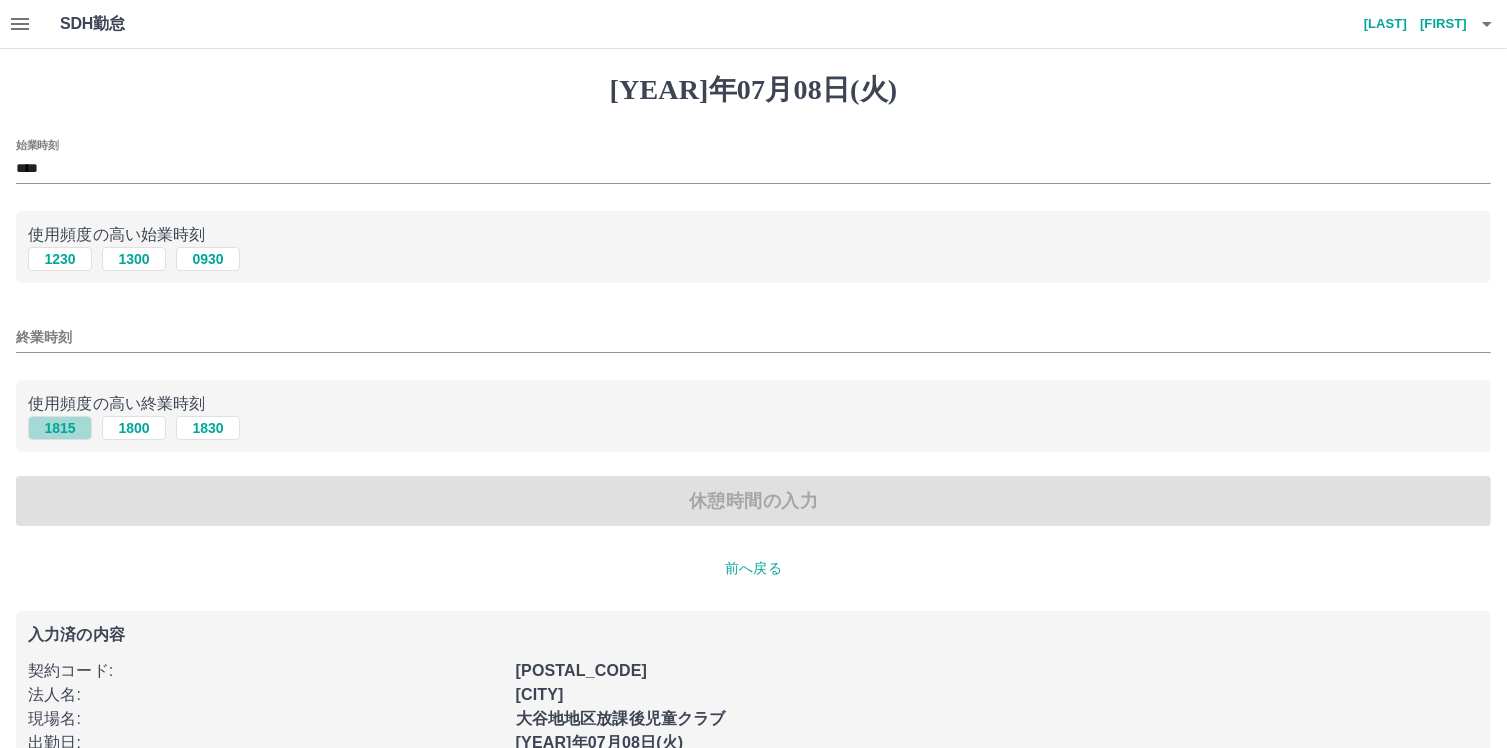 click on "1815" at bounding box center [60, 259] 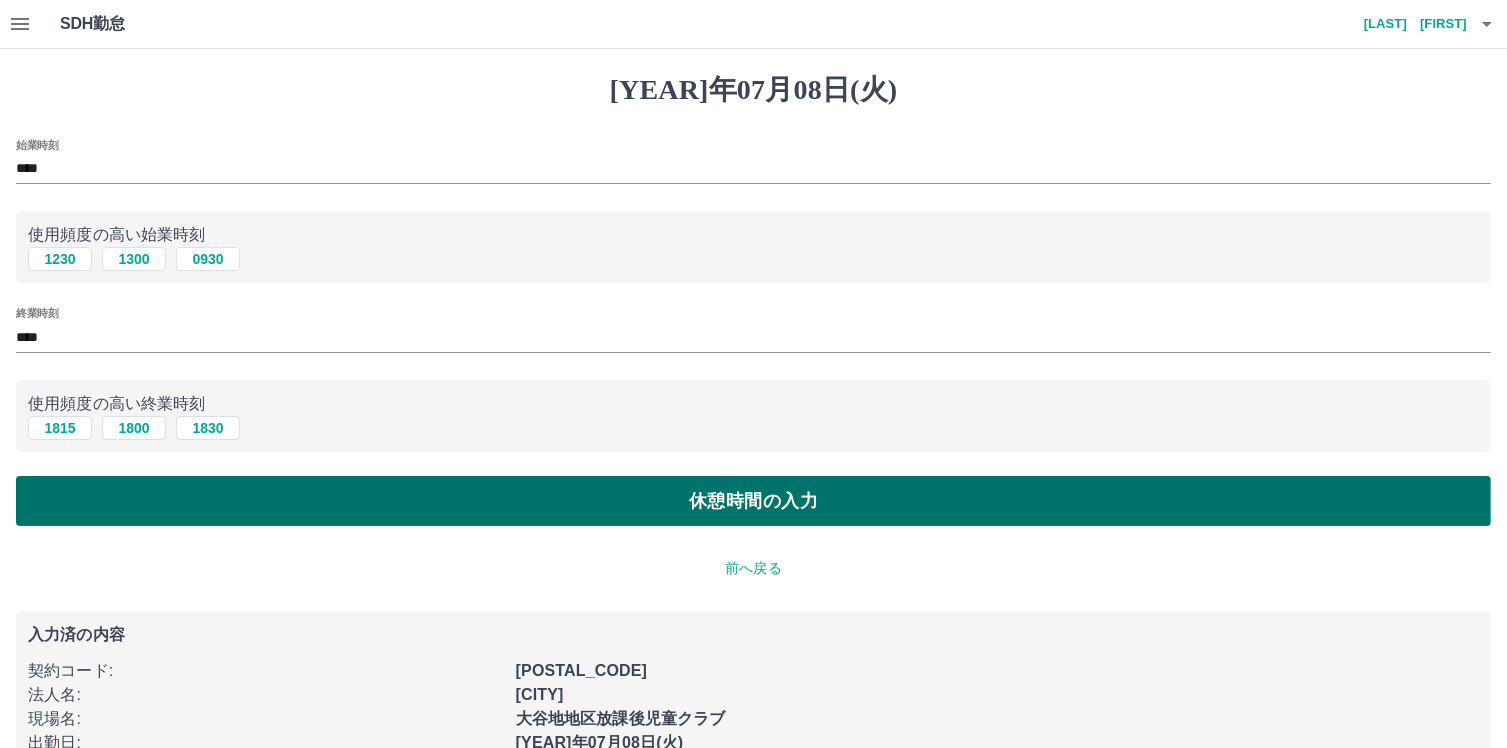 click on "休憩時間の入力" at bounding box center [753, 501] 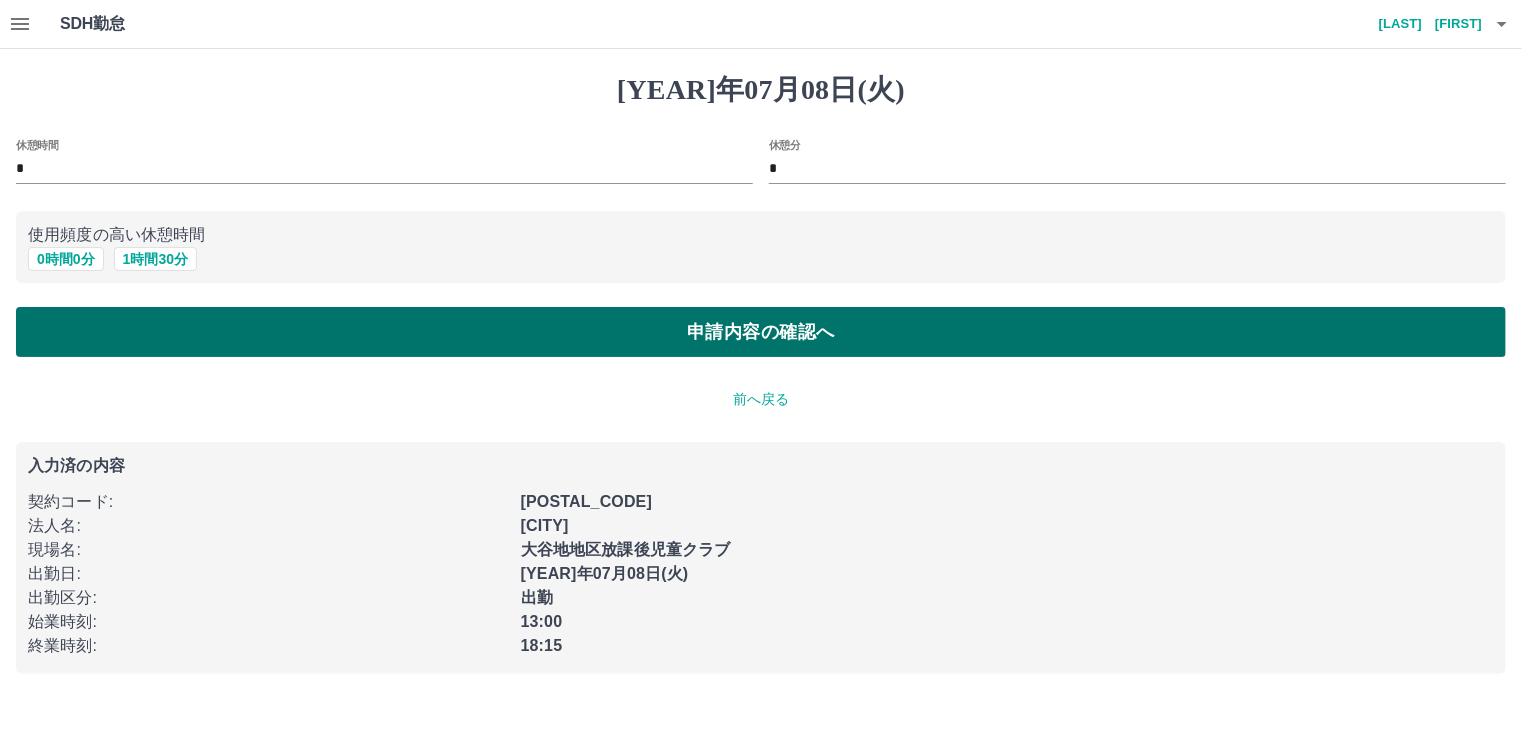 click on "申請内容の確認へ" at bounding box center [761, 332] 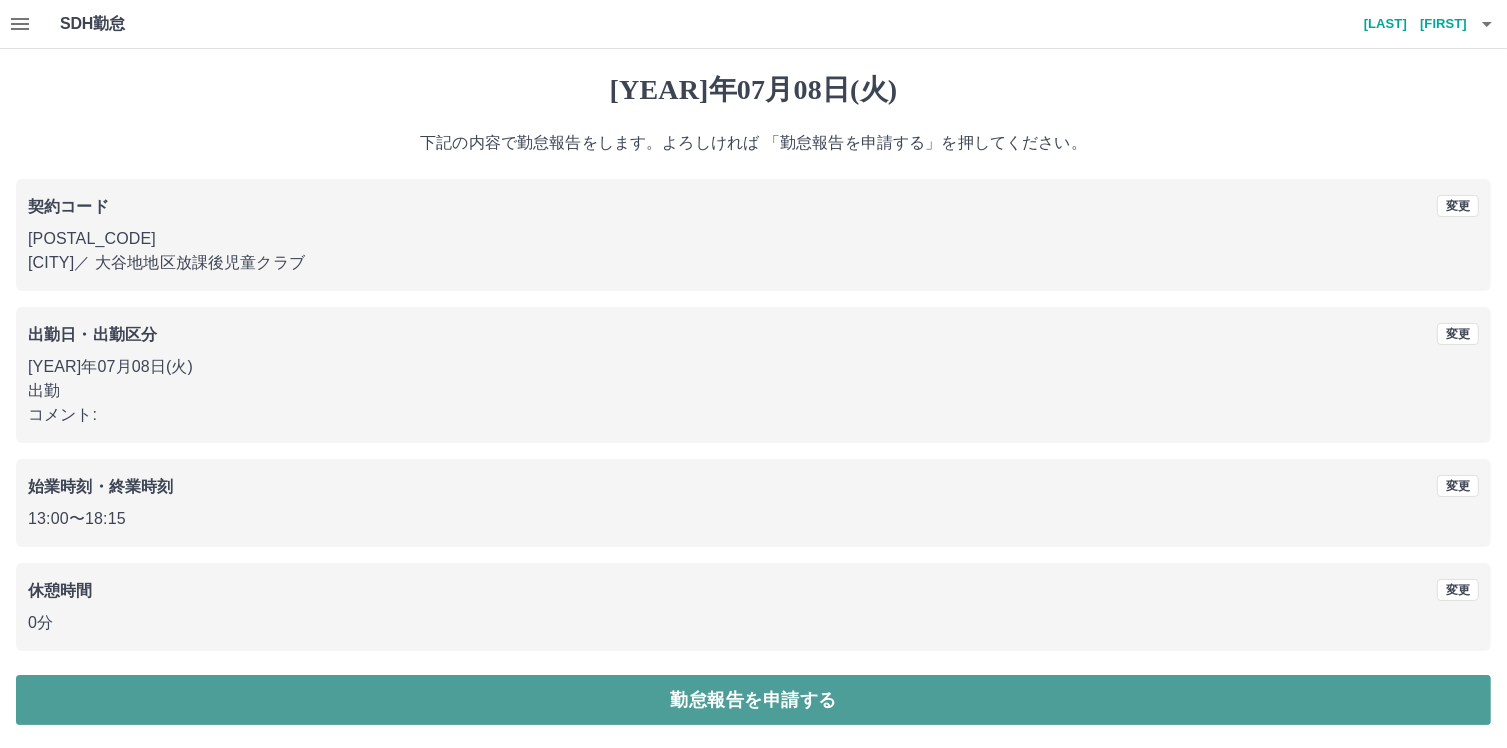 click on "勤怠報告を申請する" at bounding box center [753, 700] 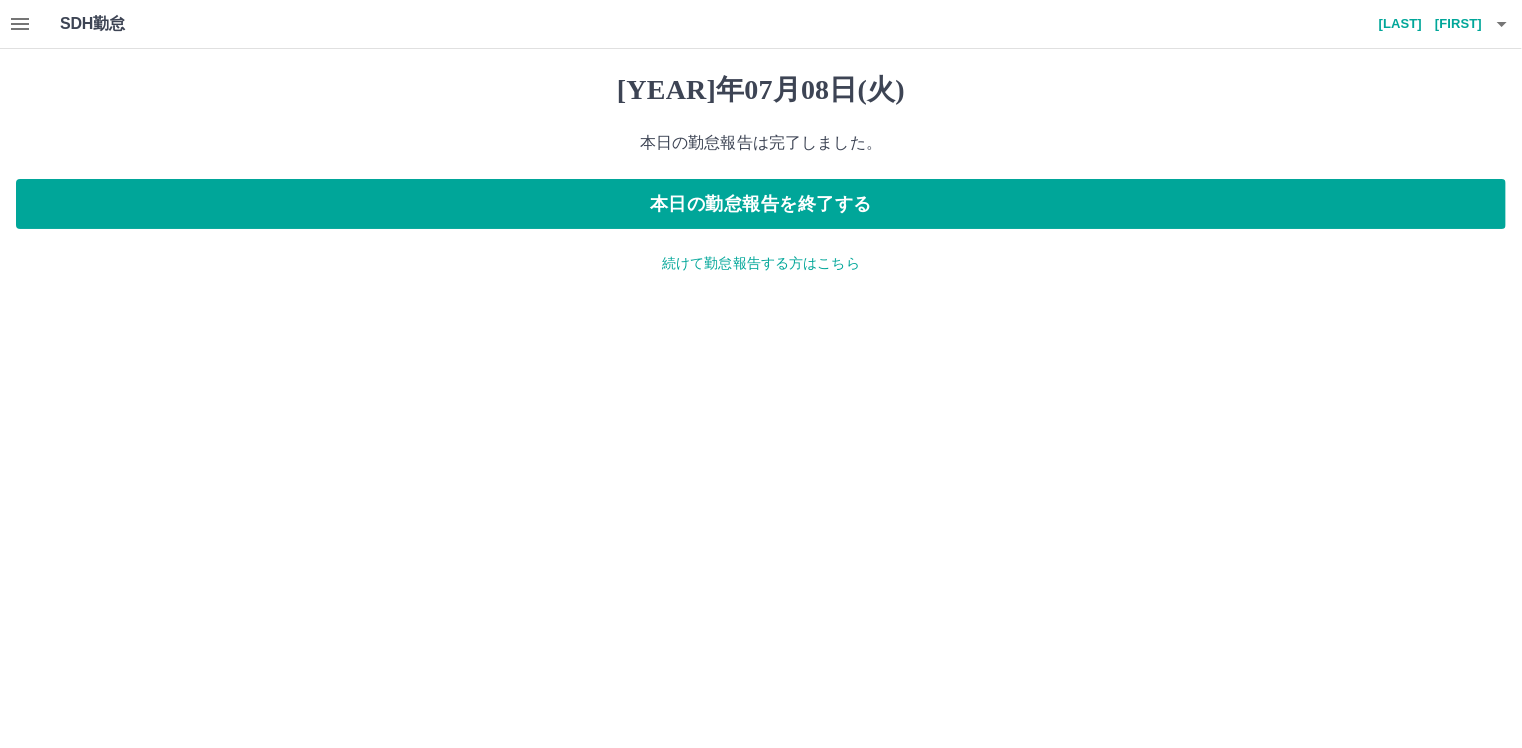 click on "[LAST]　[FIRST]" at bounding box center (1422, 24) 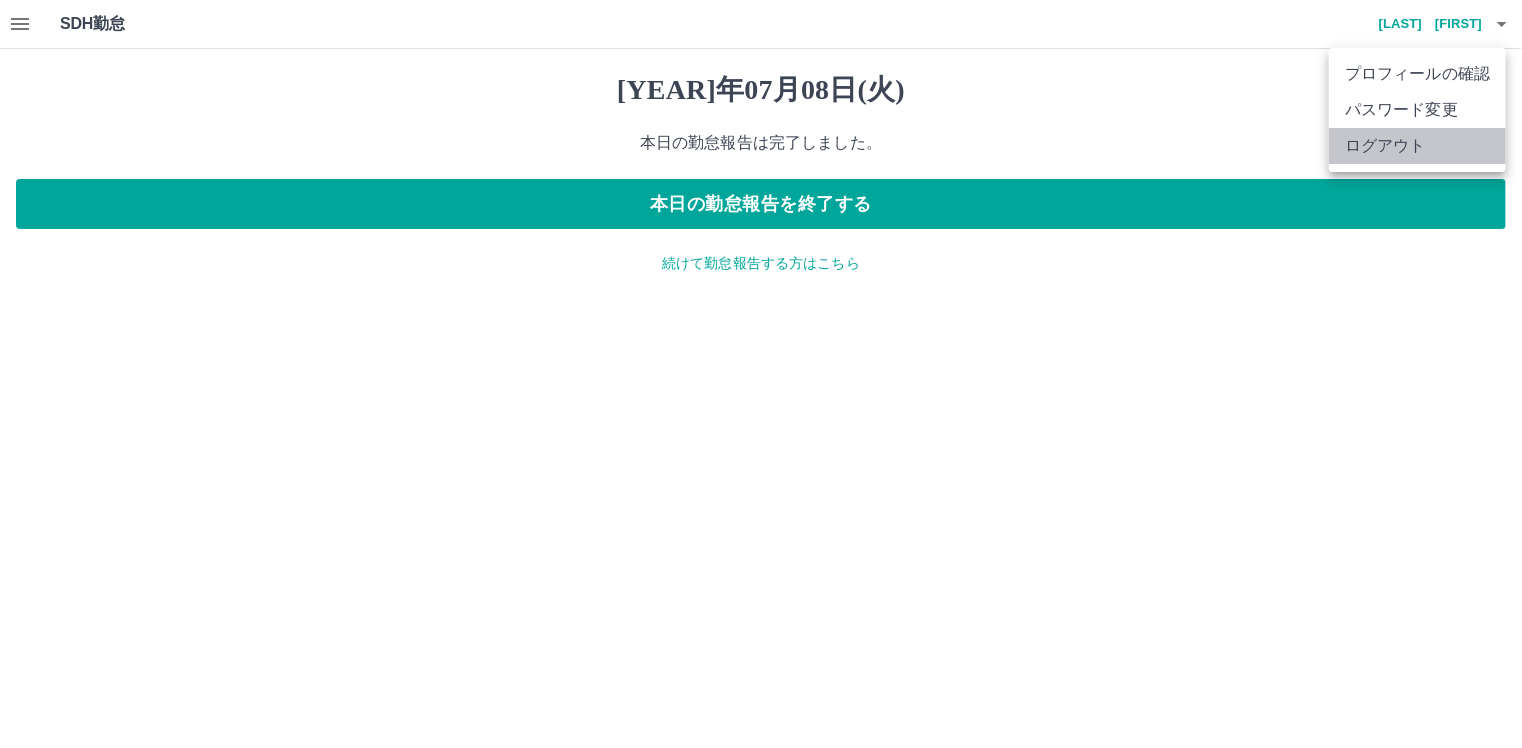 click on "ログアウト" at bounding box center (1417, 146) 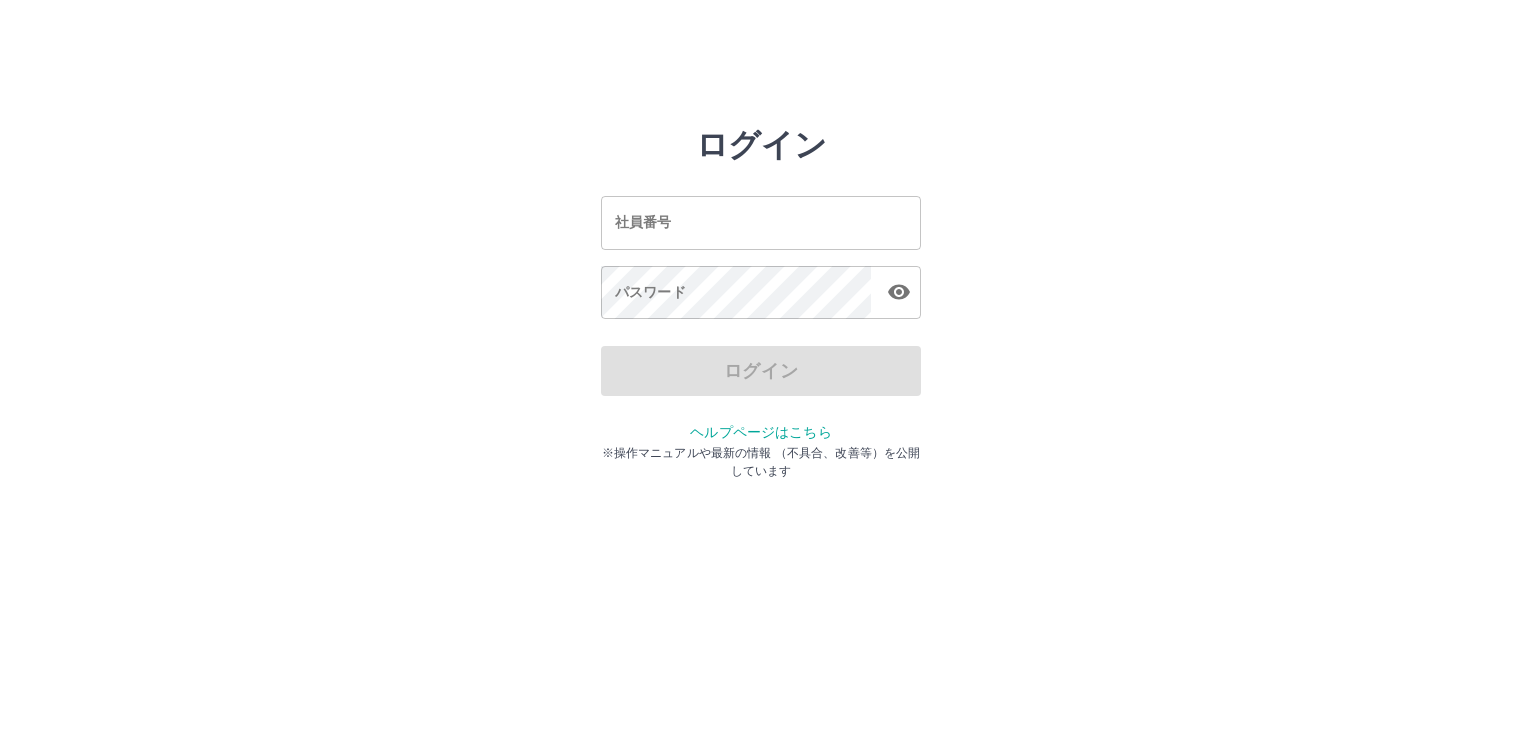 scroll, scrollTop: 0, scrollLeft: 0, axis: both 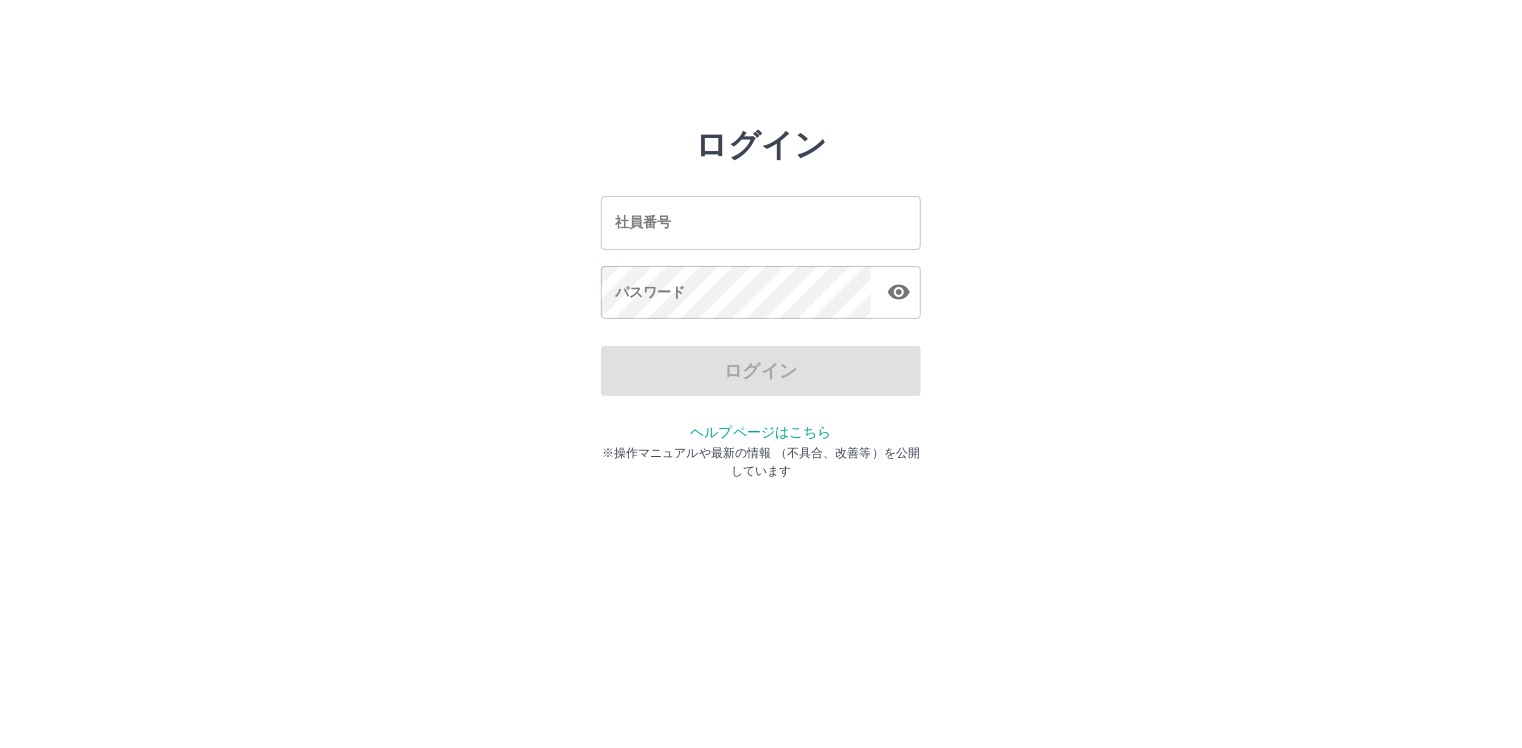 click on "社員番号" at bounding box center [761, 222] 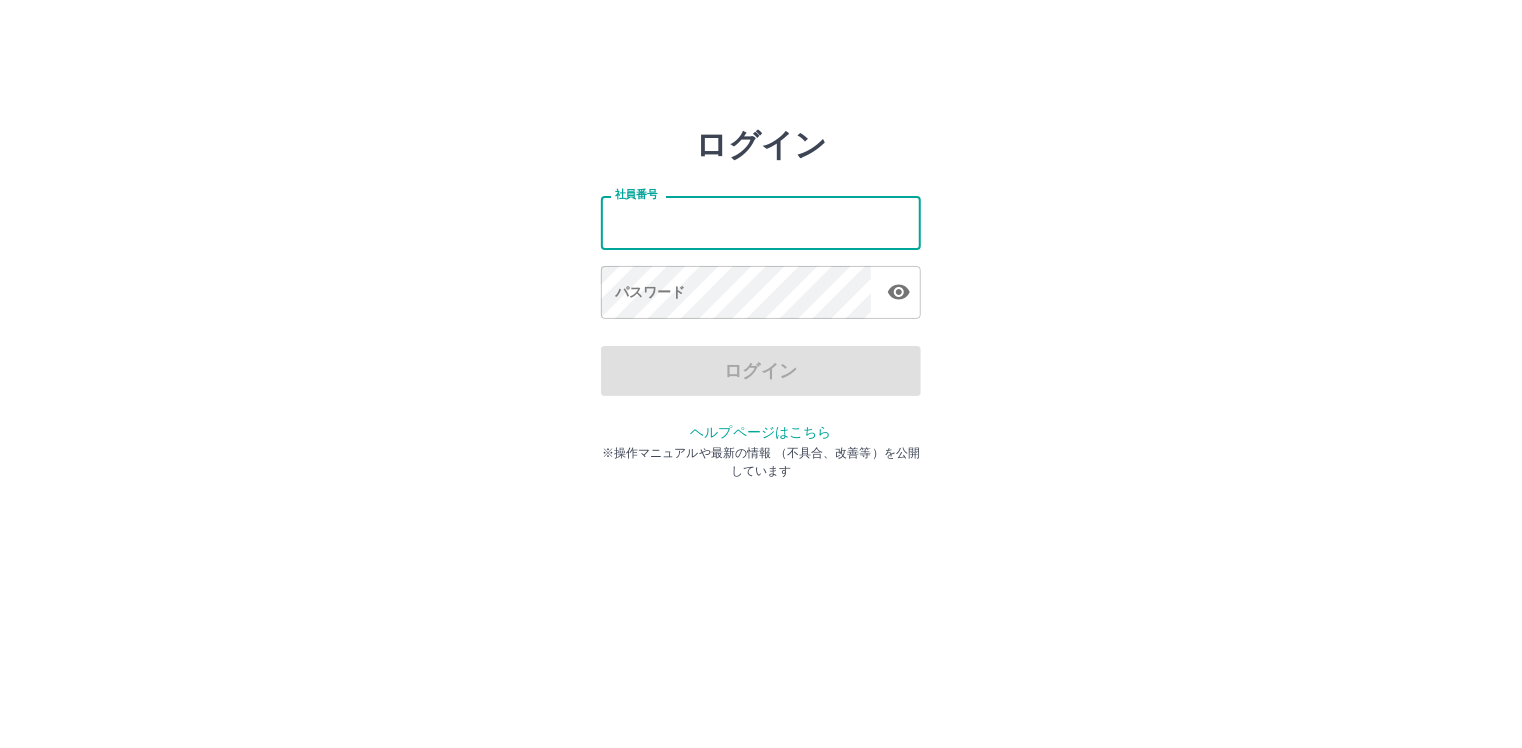 type on "*******" 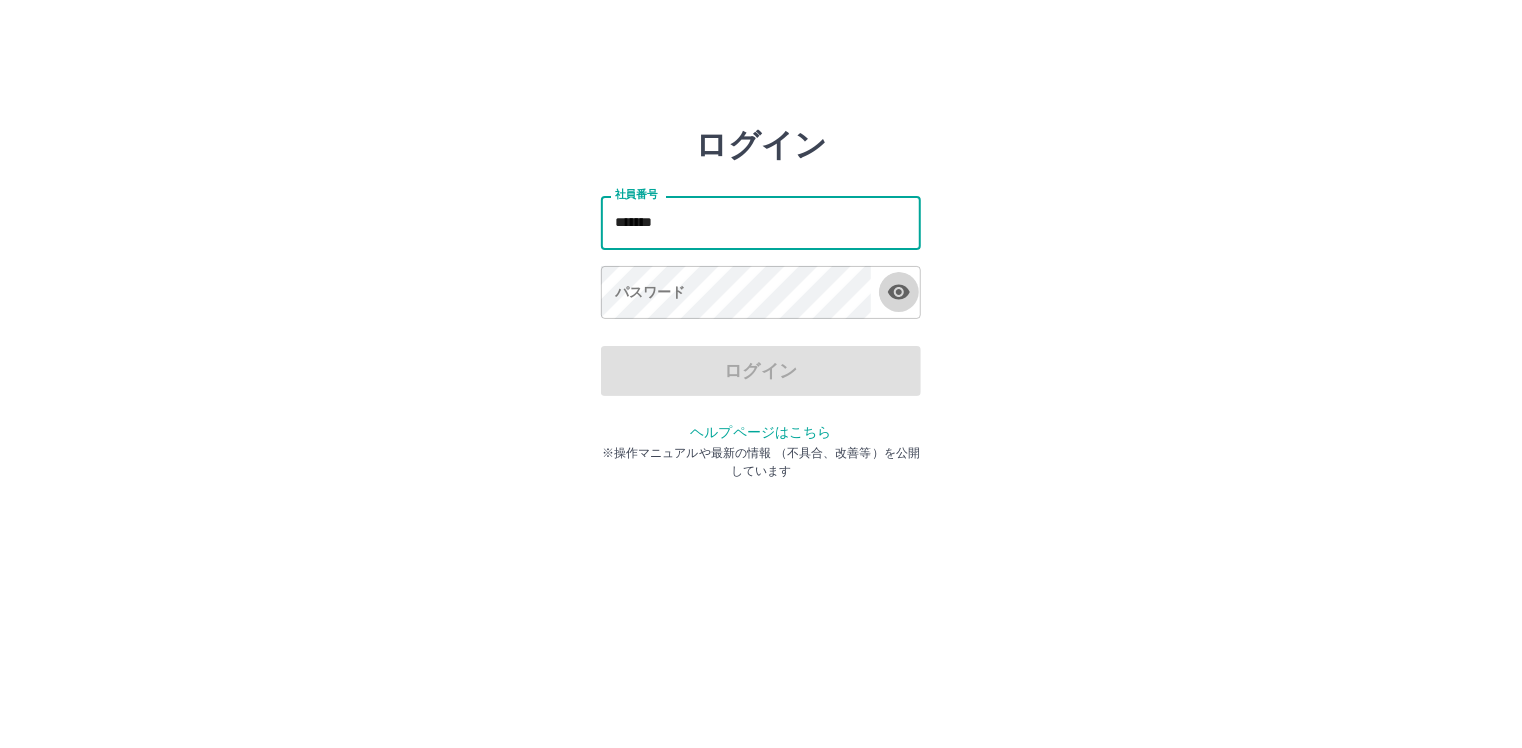 click at bounding box center (899, 292) 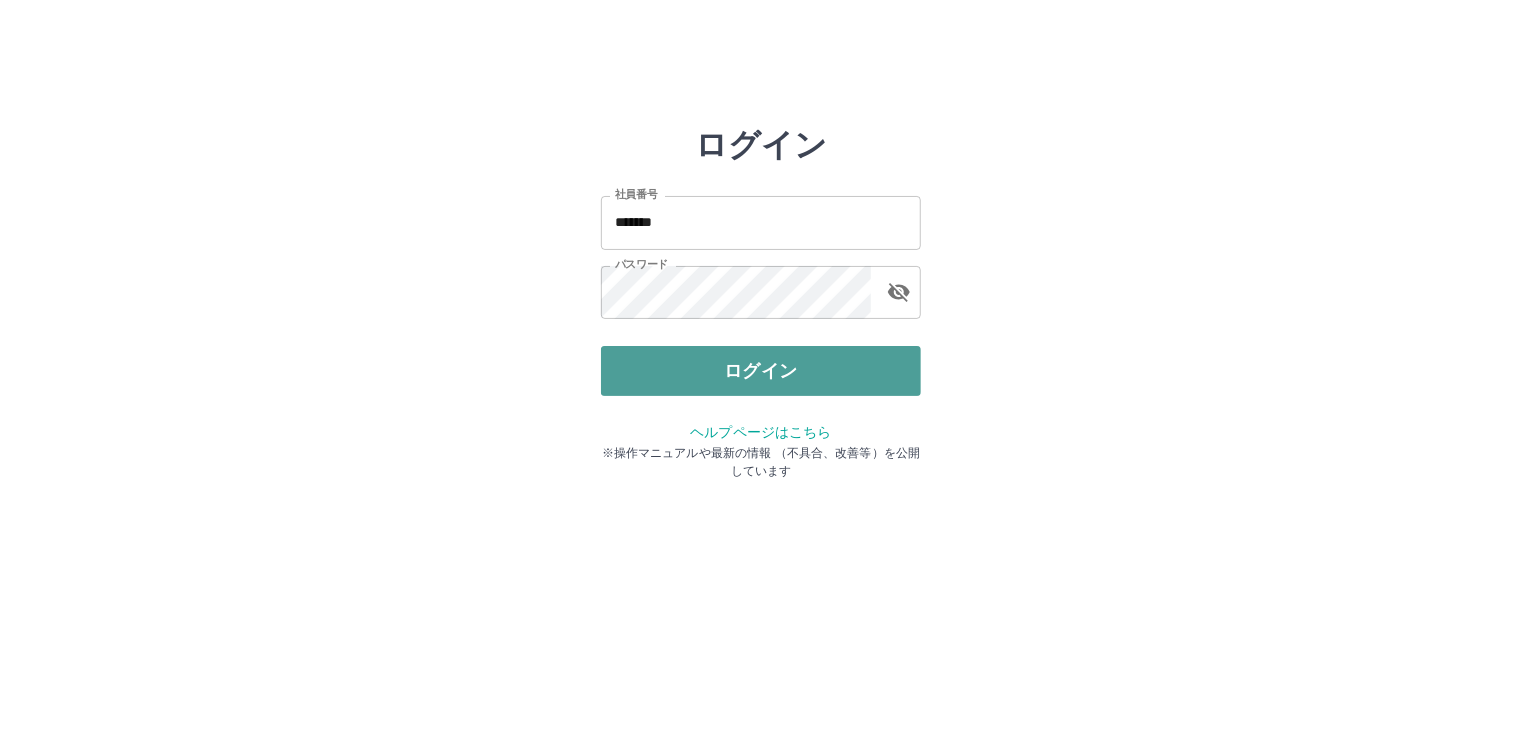 click on "ログイン" at bounding box center (761, 371) 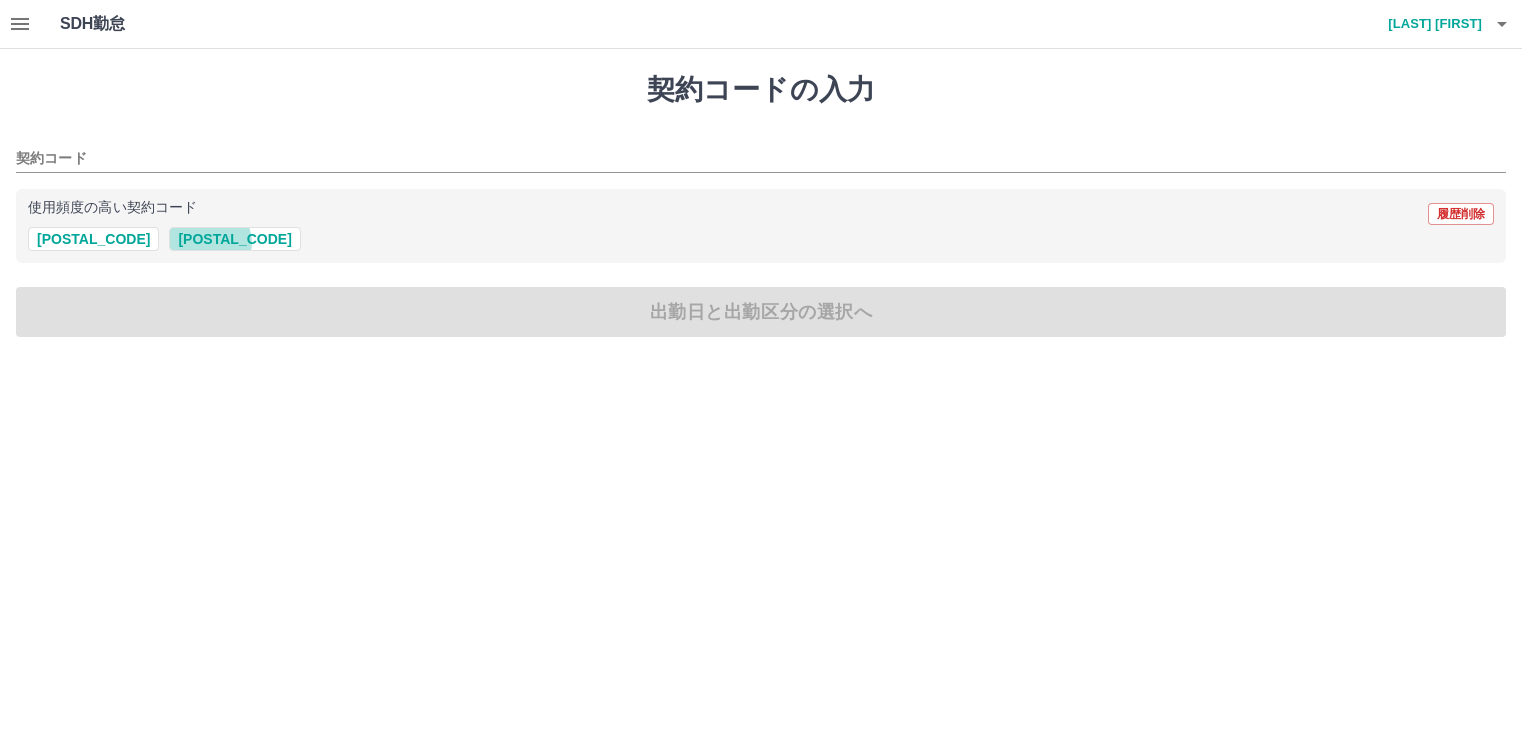 click on "[POSTAL_CODE]" at bounding box center [234, 239] 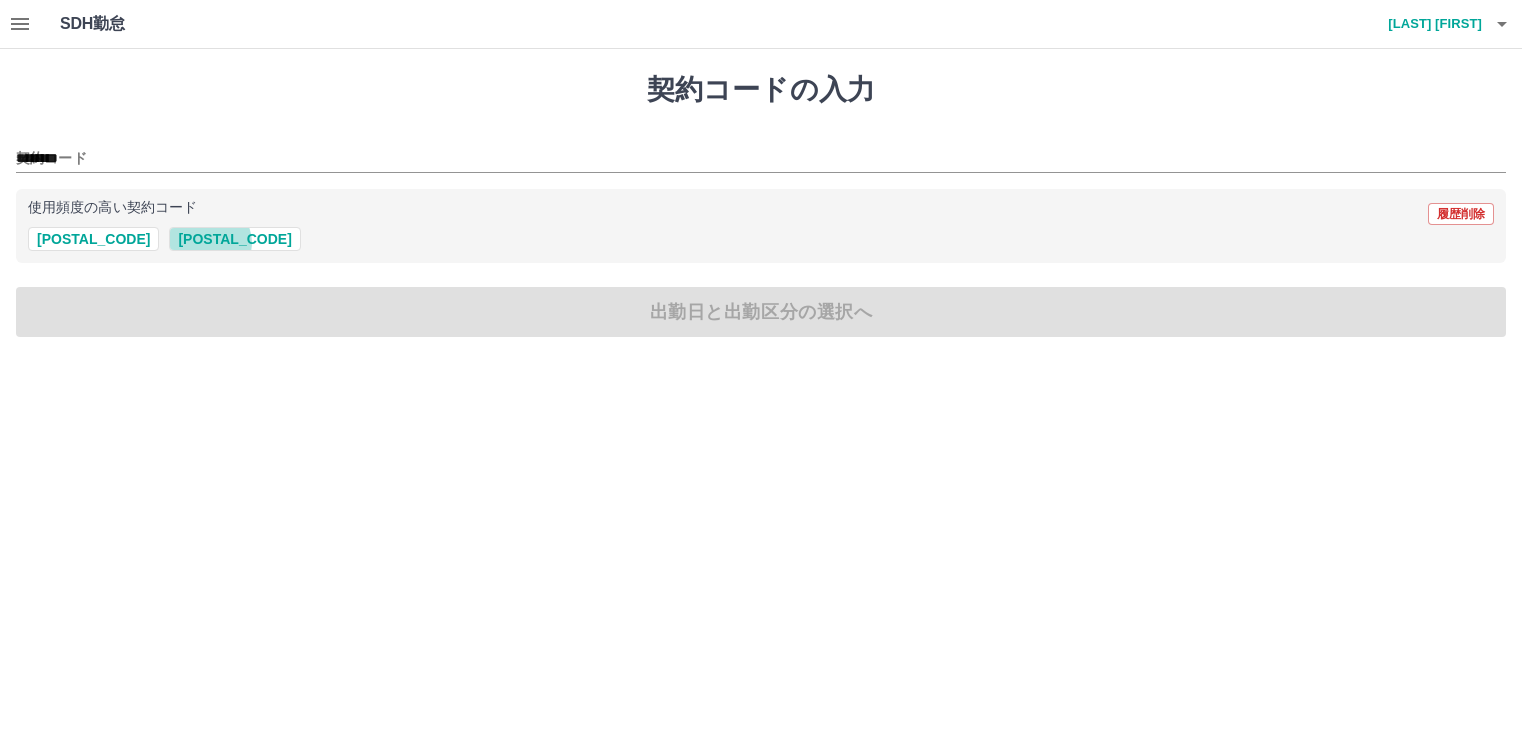scroll, scrollTop: 0, scrollLeft: 0, axis: both 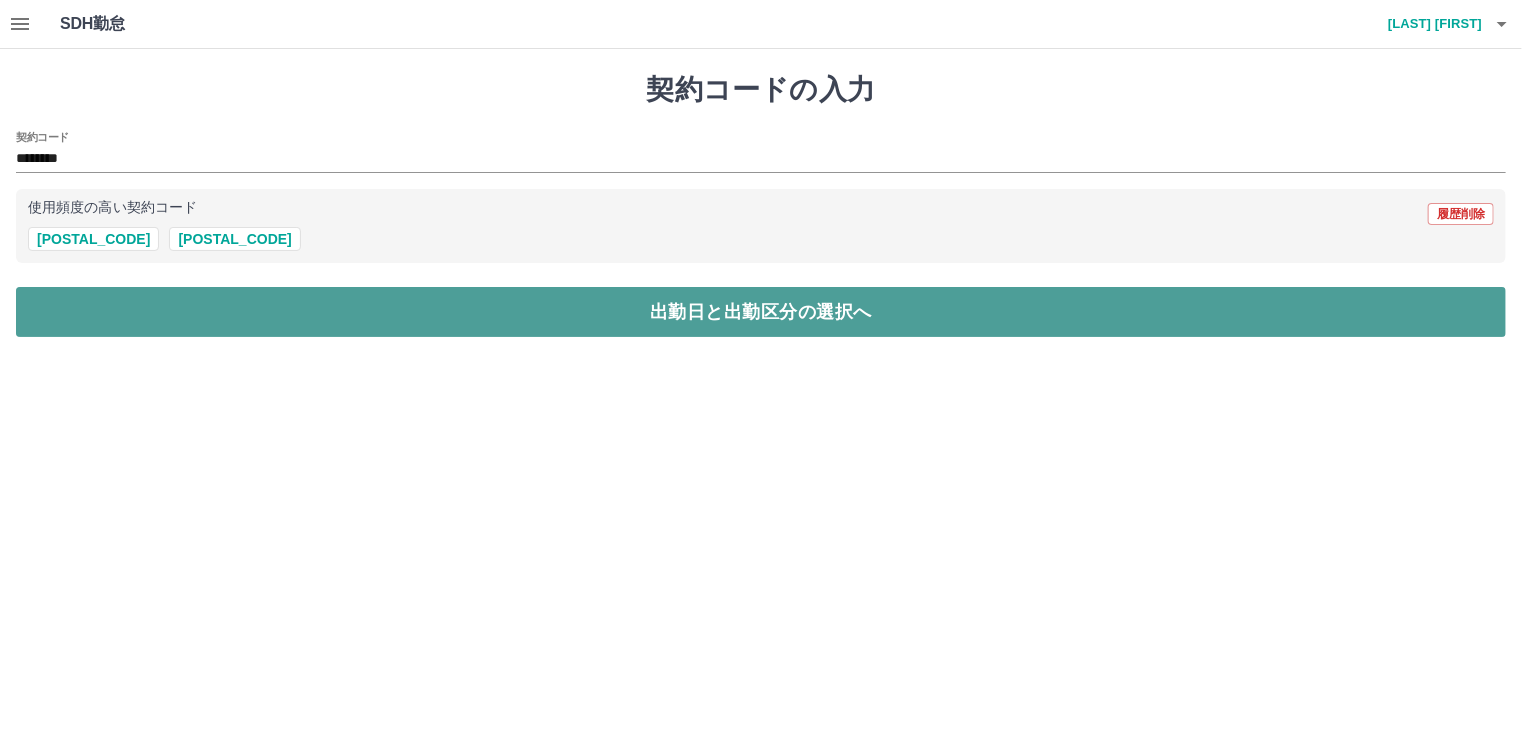 click on "出勤日と出勤区分の選択へ" at bounding box center [761, 312] 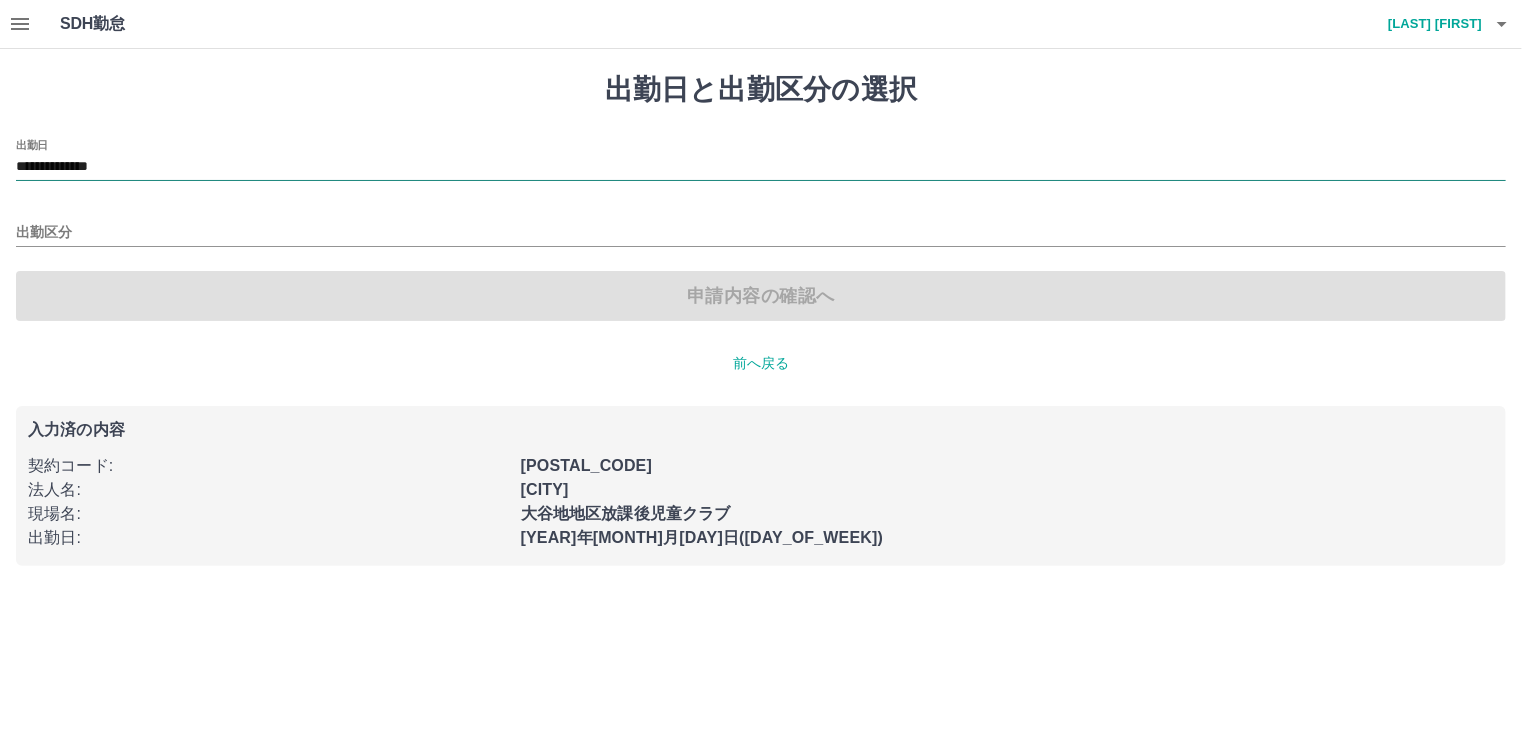 click on "**********" at bounding box center [761, 167] 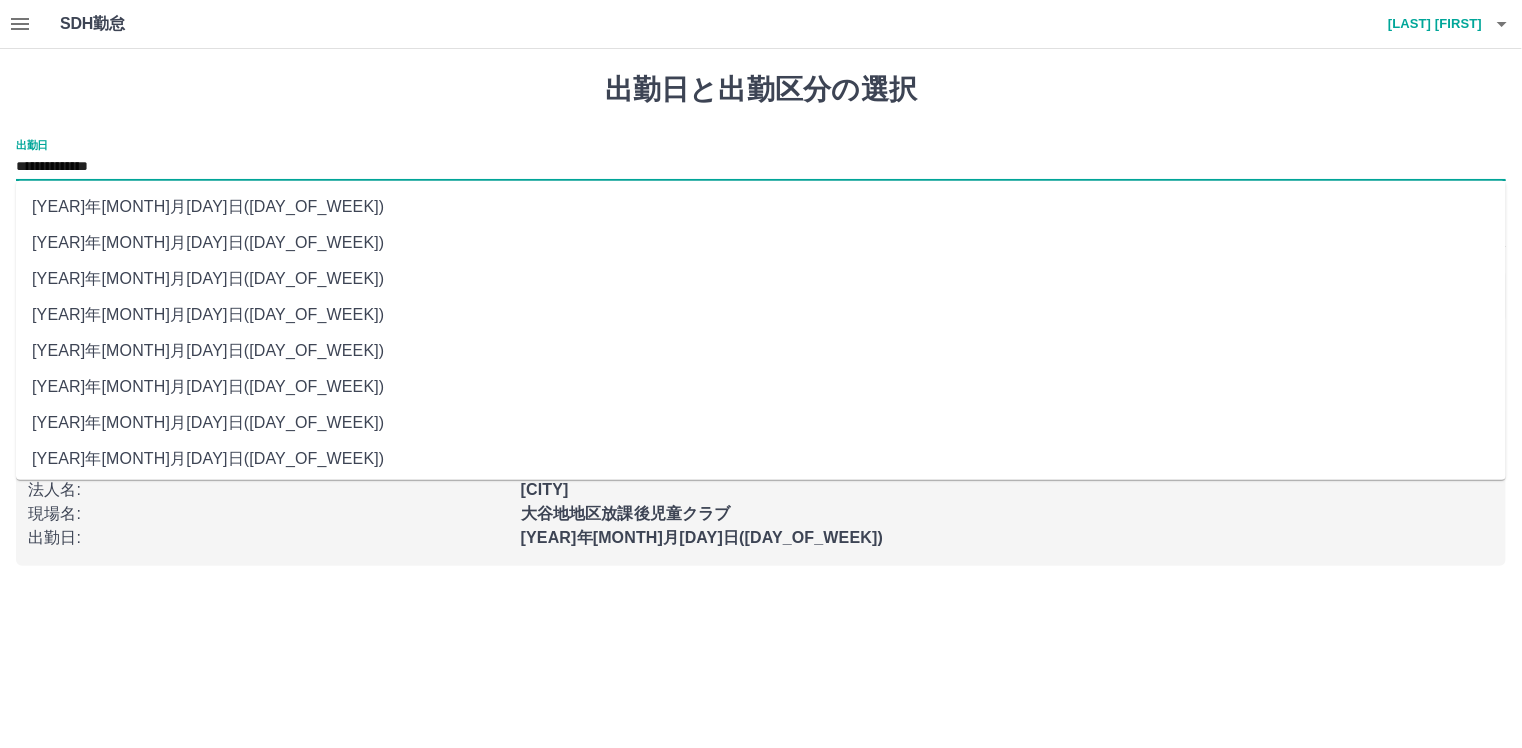 click on "[YEAR]年07月08日(火)" at bounding box center [761, 279] 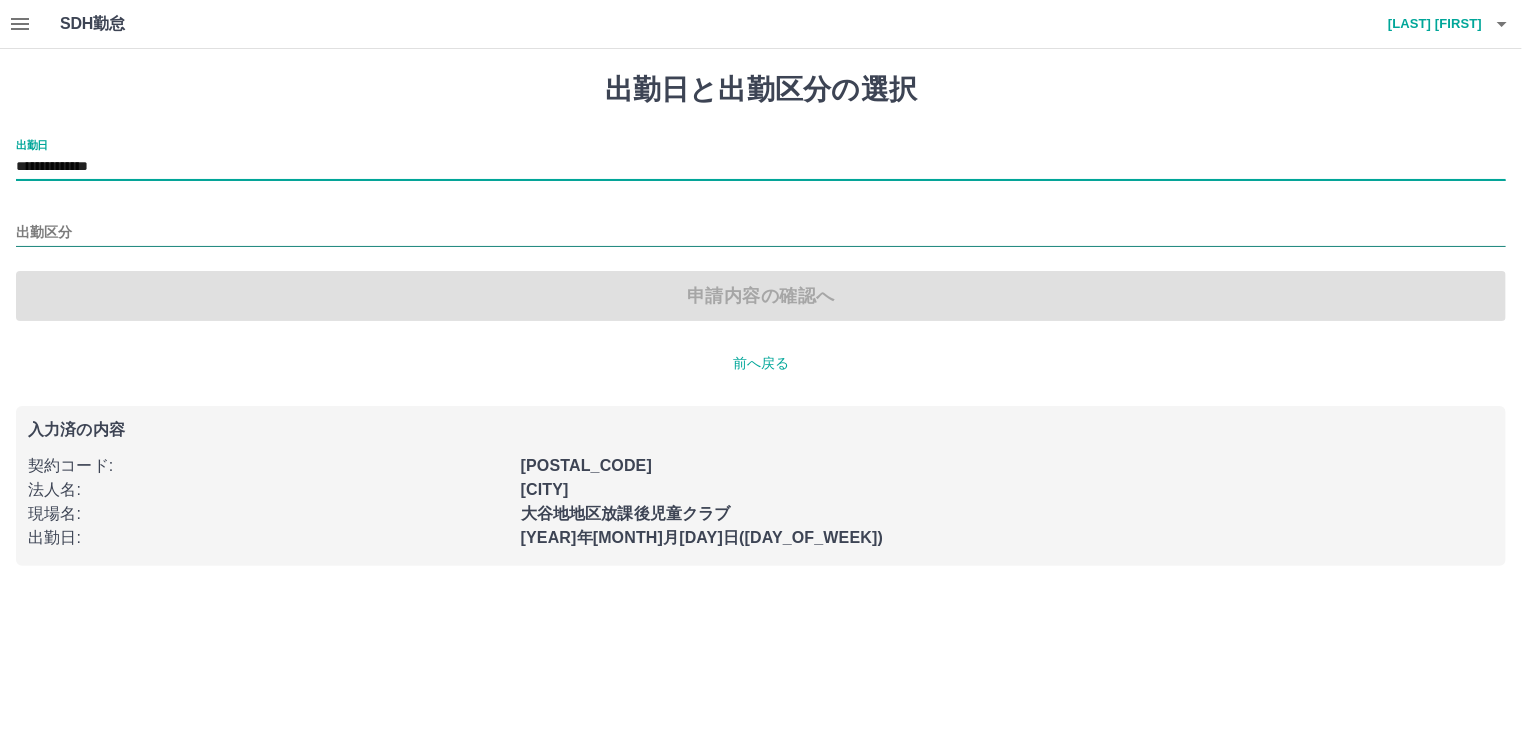 click on "出勤区分" at bounding box center [761, 233] 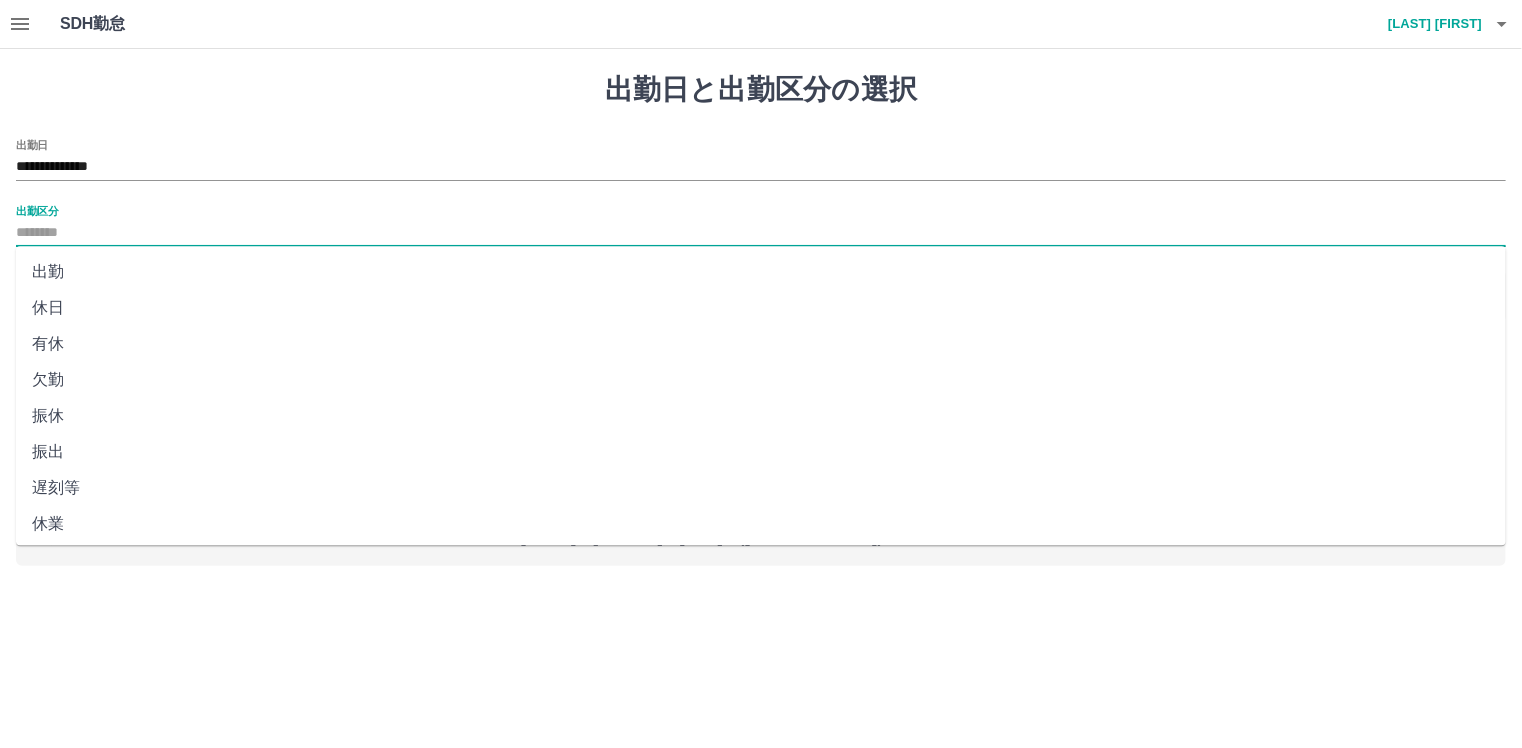 click on "出勤" at bounding box center (761, 272) 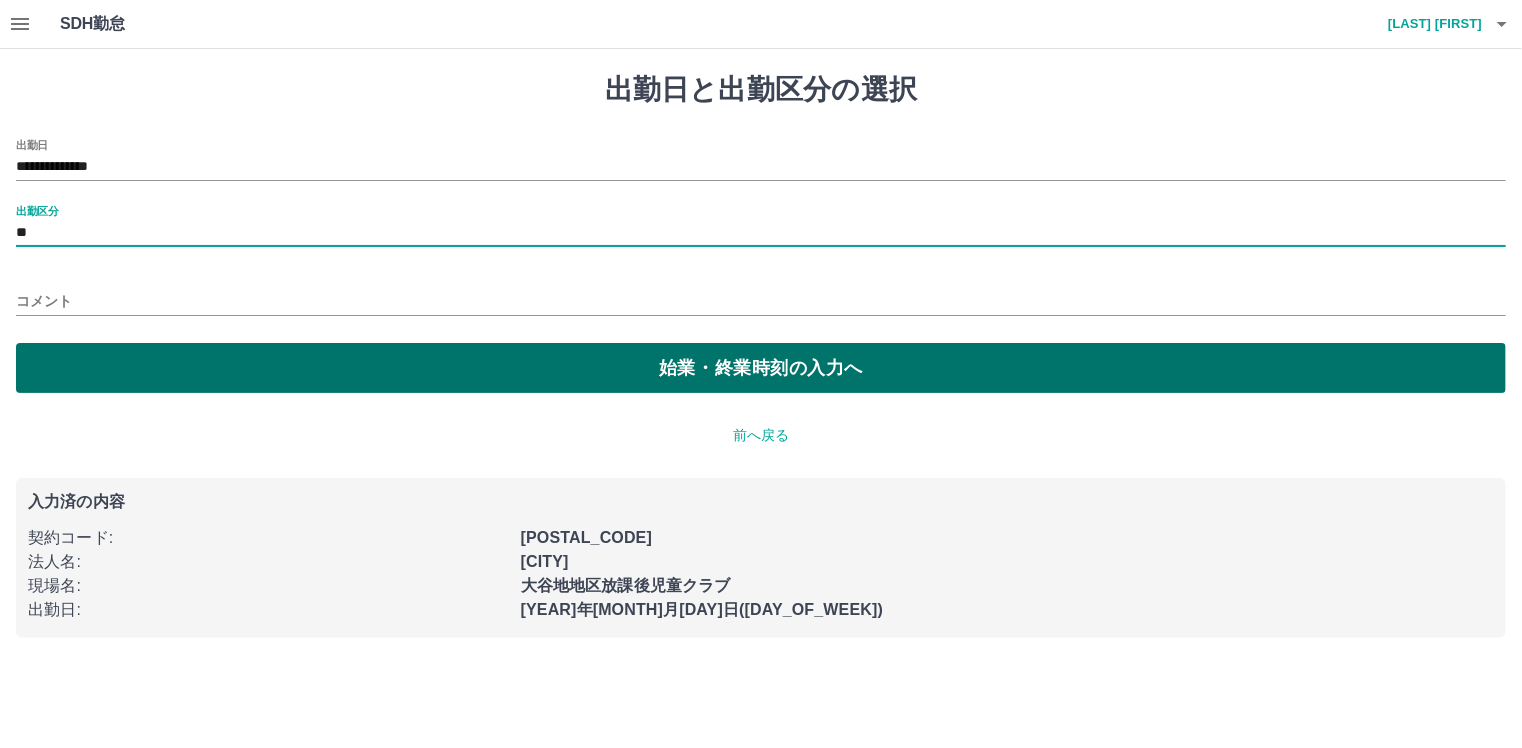 click on "始業・終業時刻の入力へ" at bounding box center (761, 368) 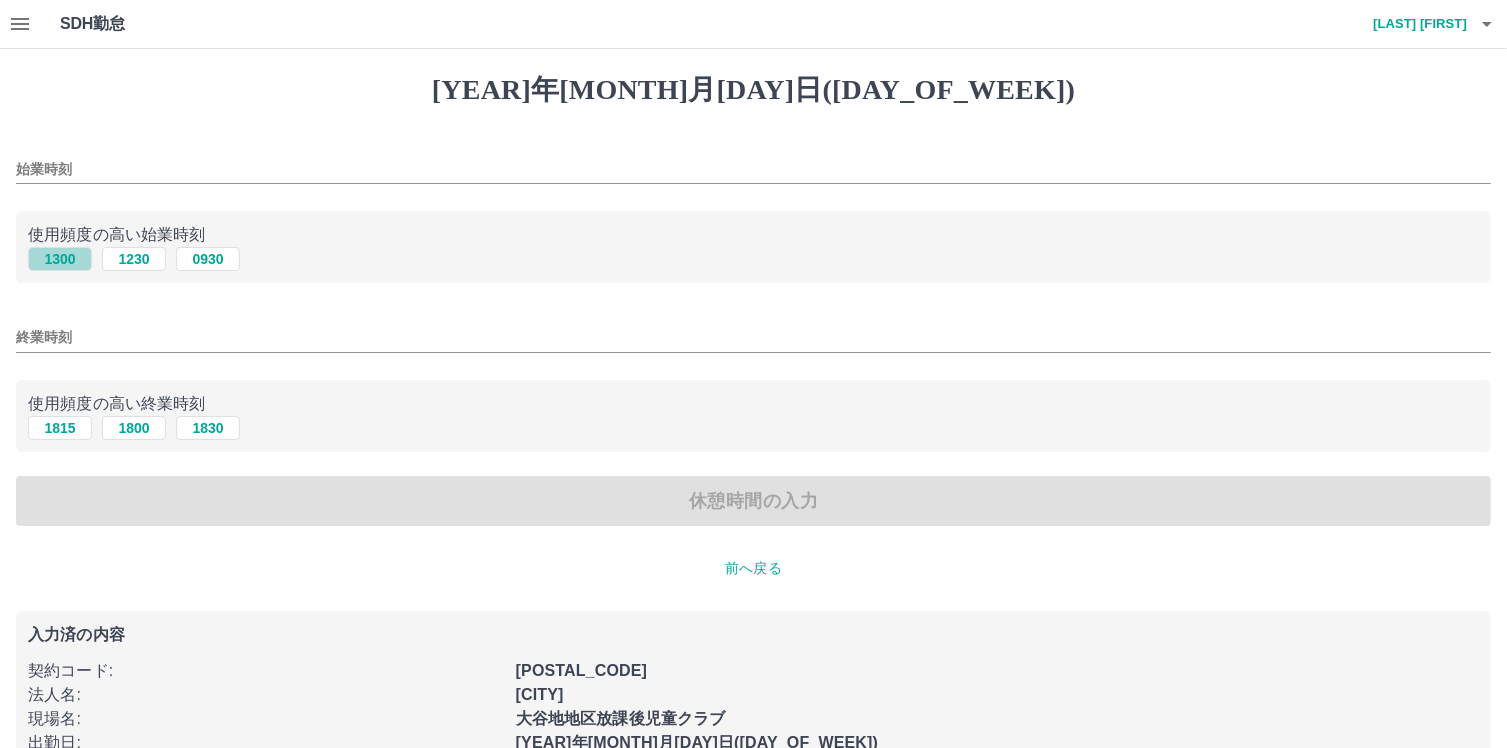 click on "1300" at bounding box center [60, 259] 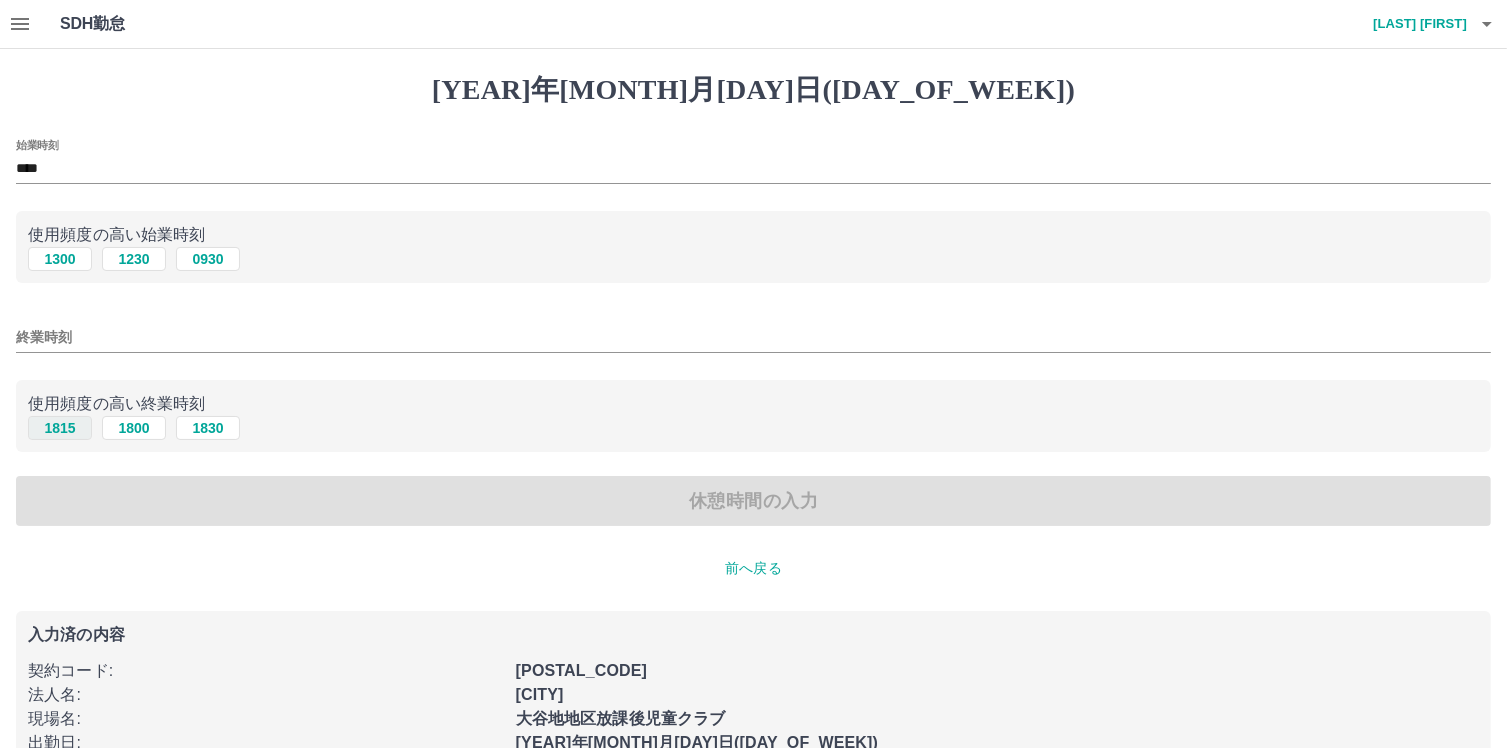 click on "1815" at bounding box center [60, 259] 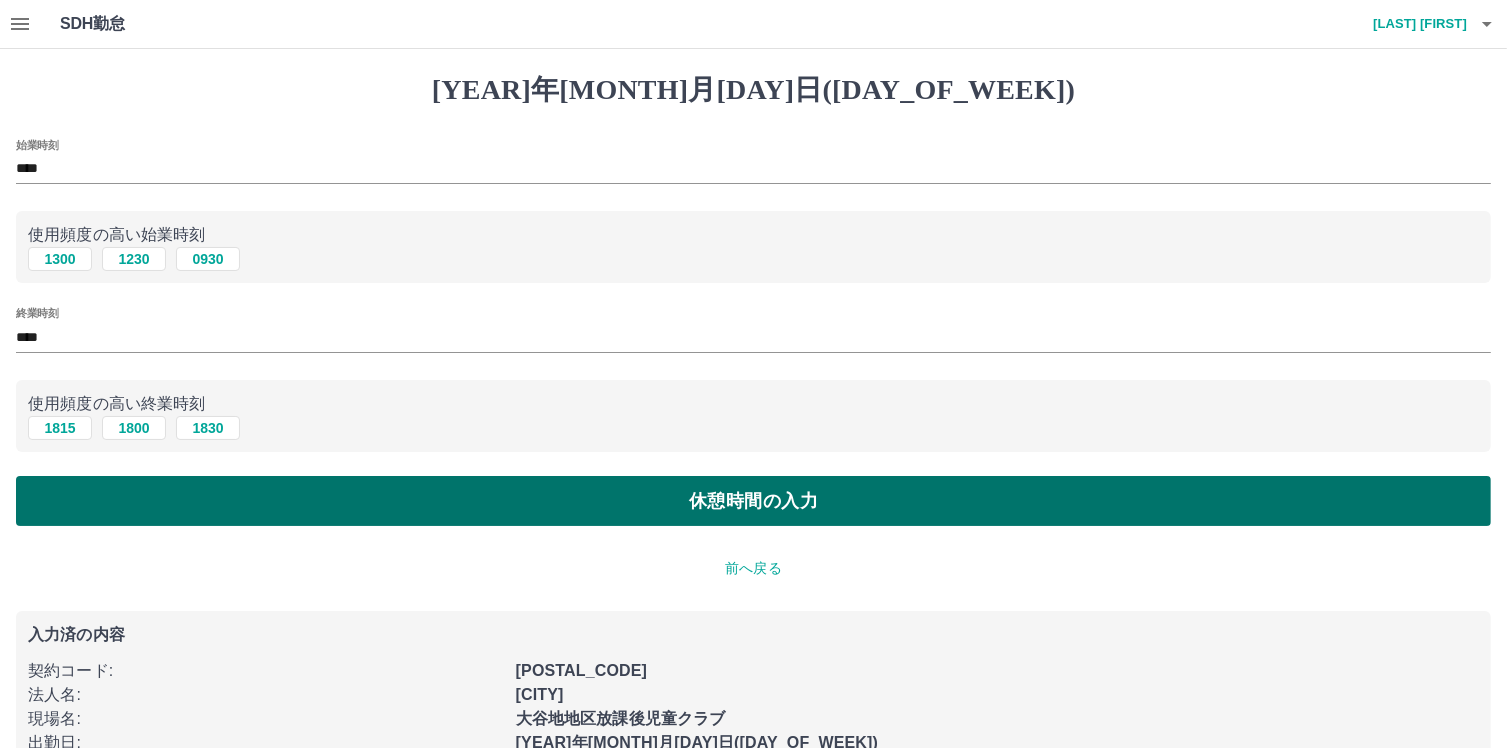 click on "休憩時間の入力" at bounding box center [753, 501] 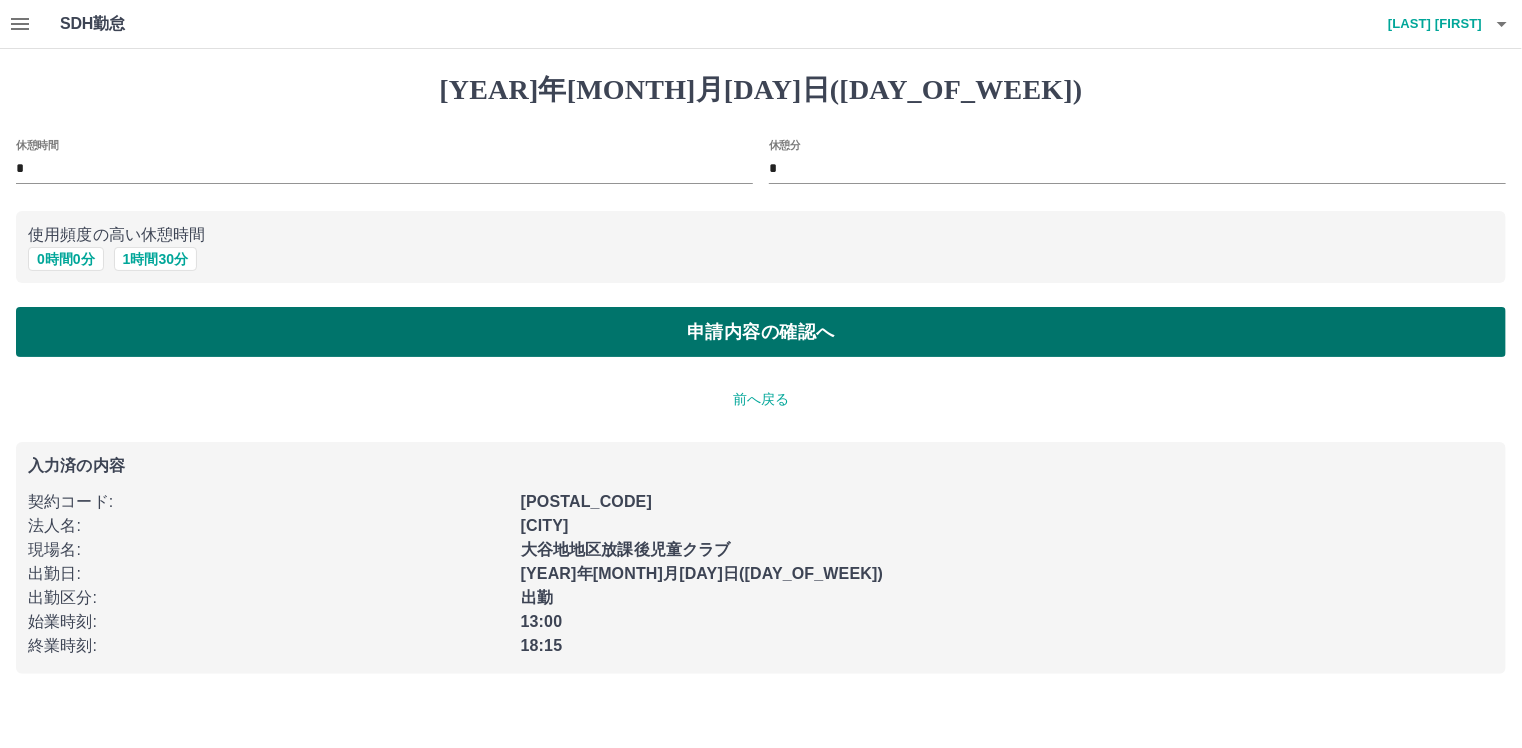 click on "申請内容の確認へ" at bounding box center [761, 332] 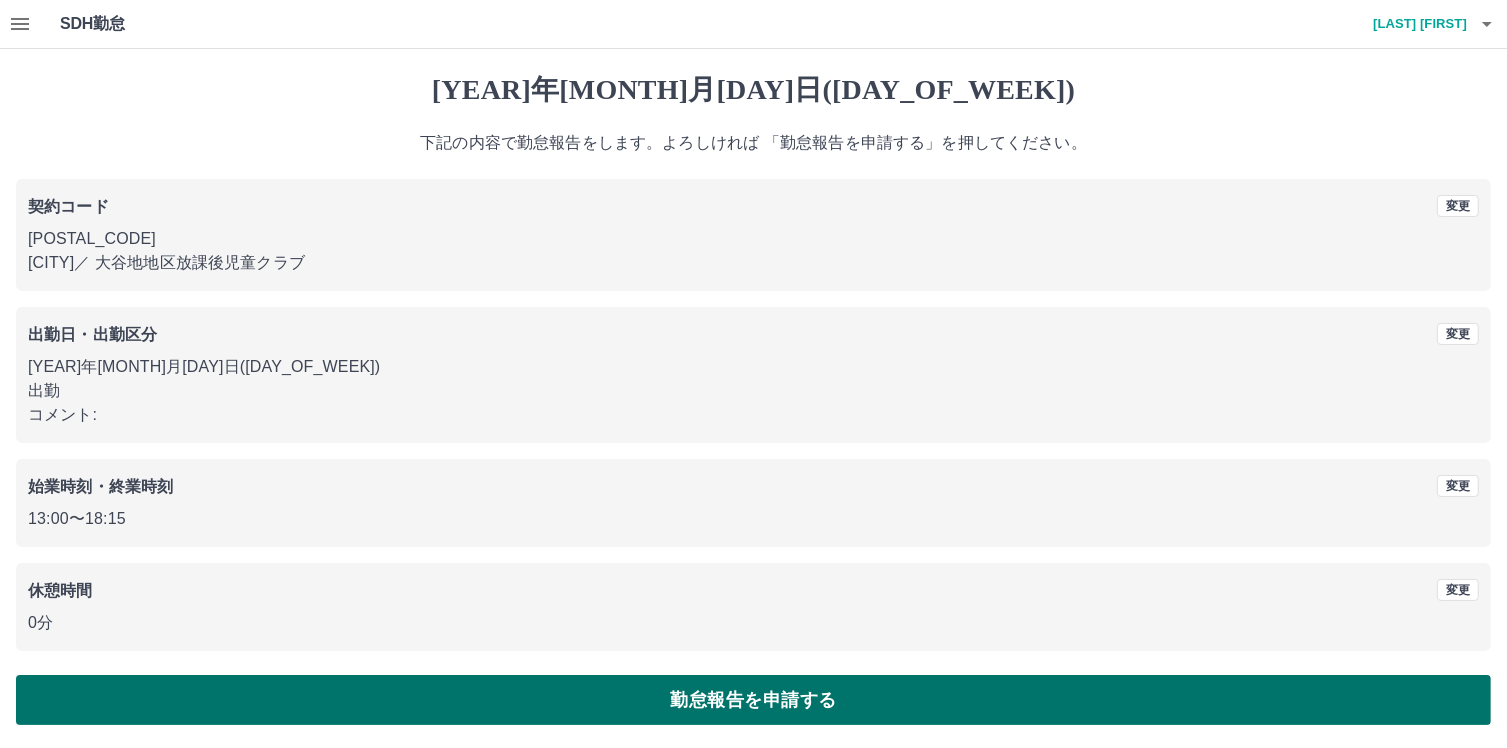 click on "勤怠報告を申請する" at bounding box center [753, 700] 